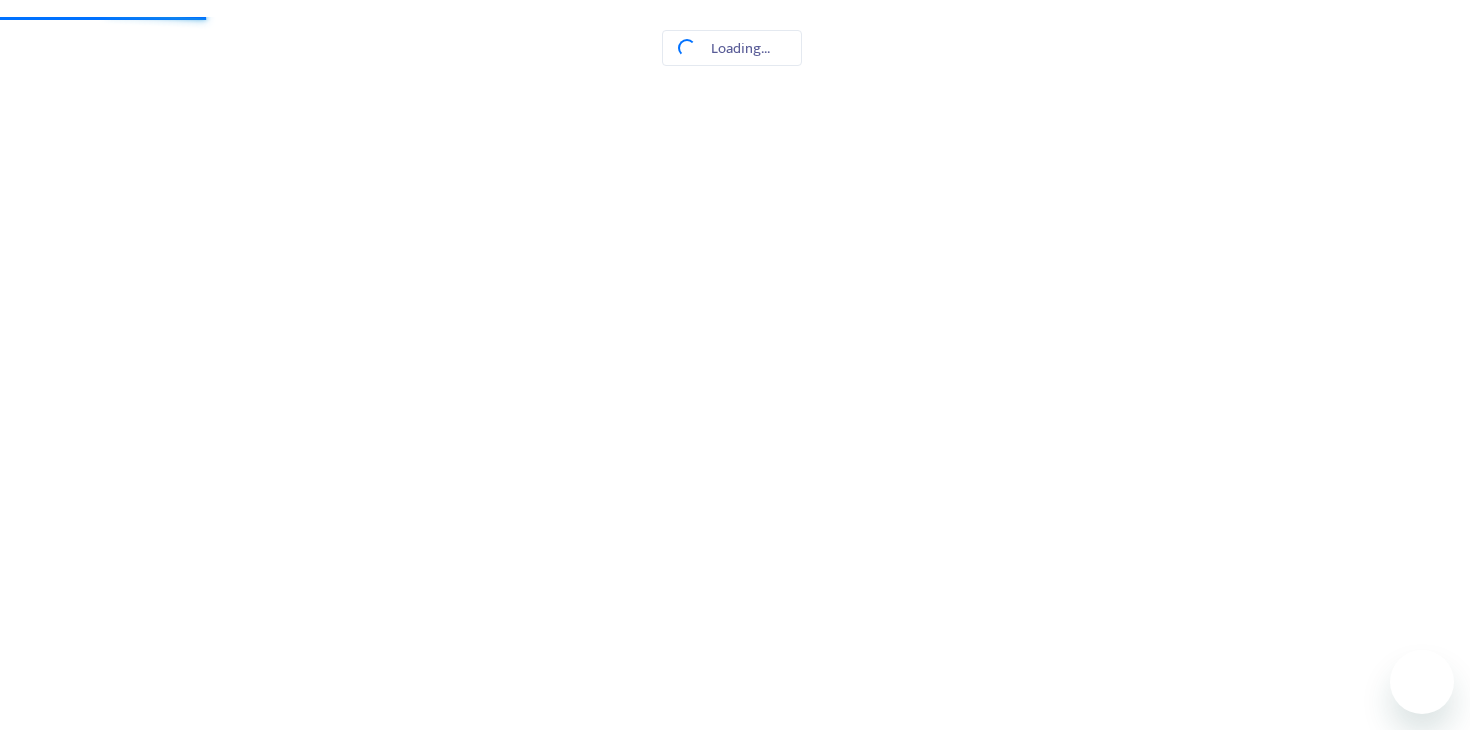 scroll, scrollTop: 0, scrollLeft: 0, axis: both 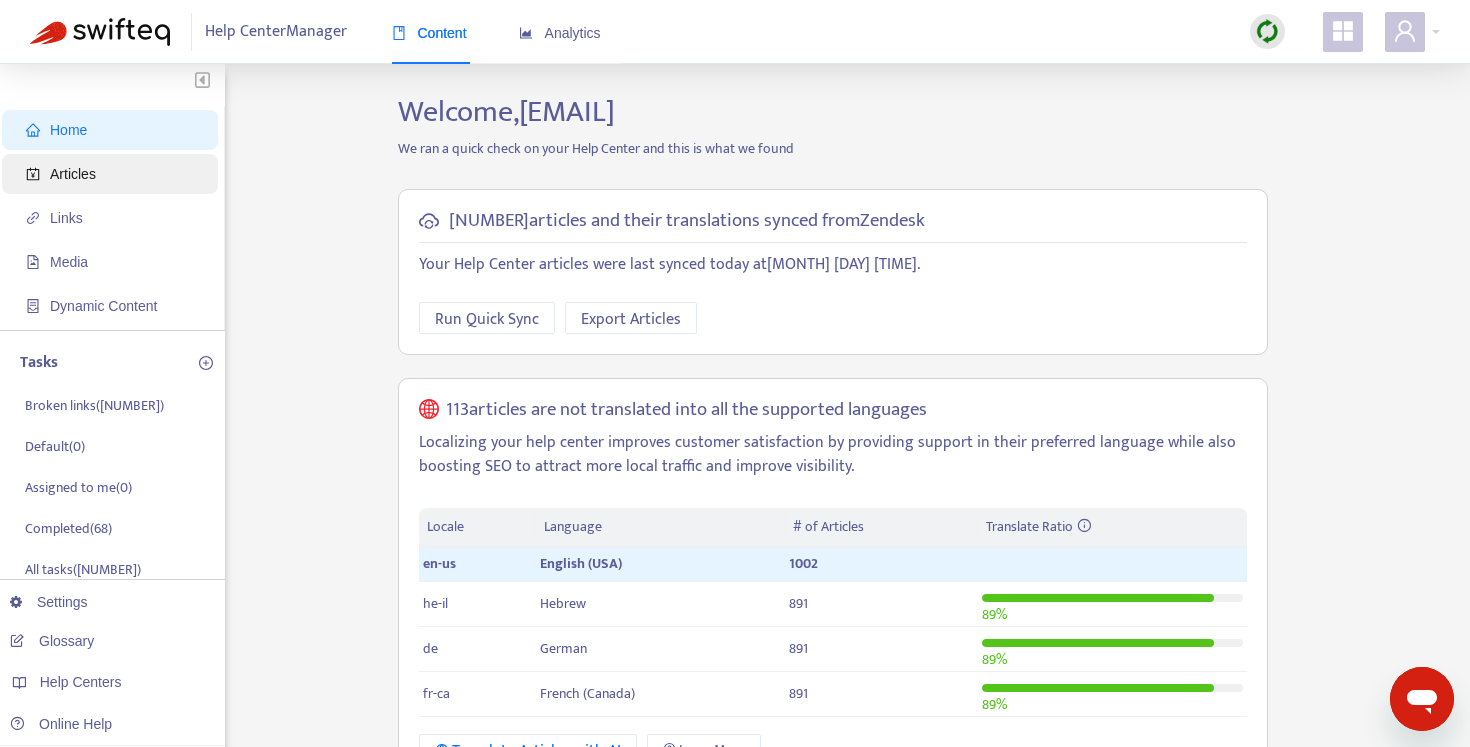 click on "Articles" at bounding box center [114, 174] 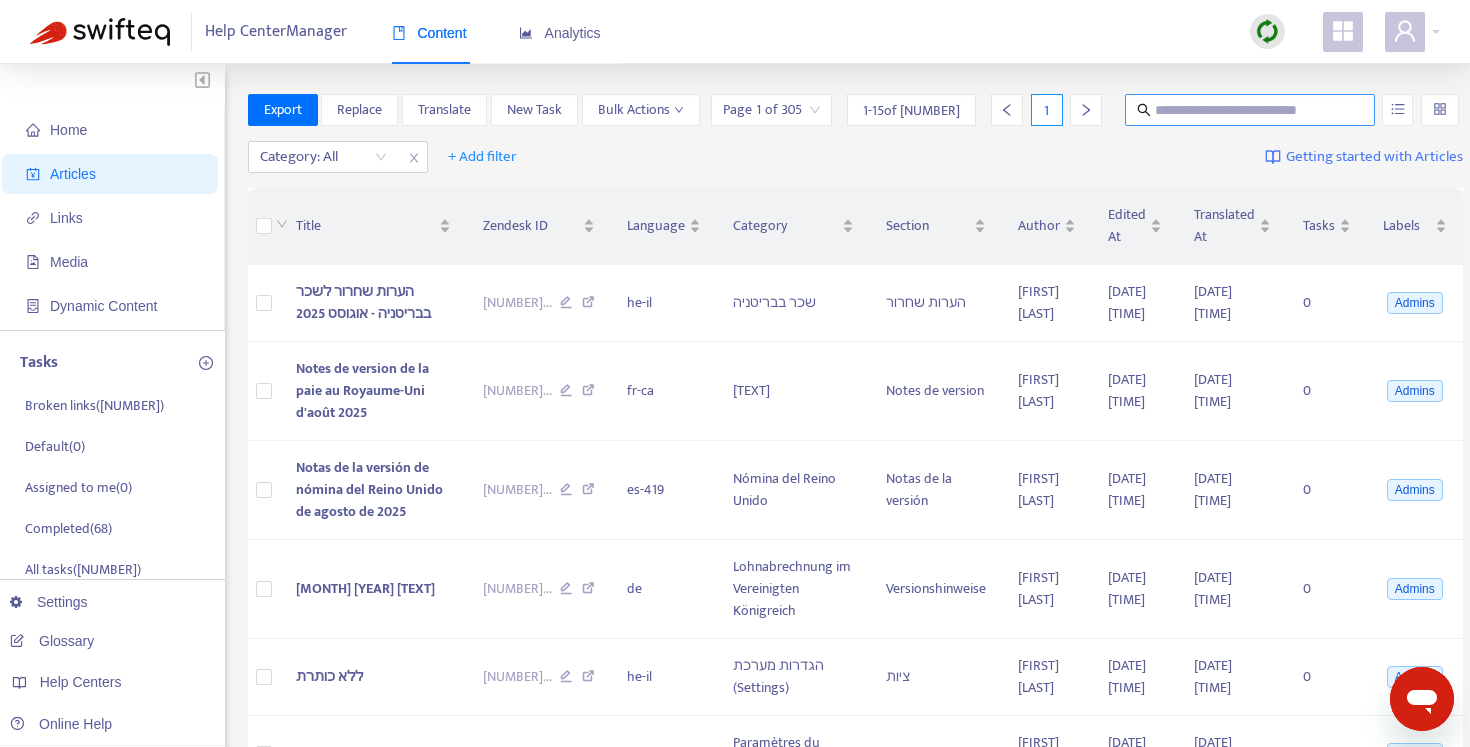 click at bounding box center [1251, 110] 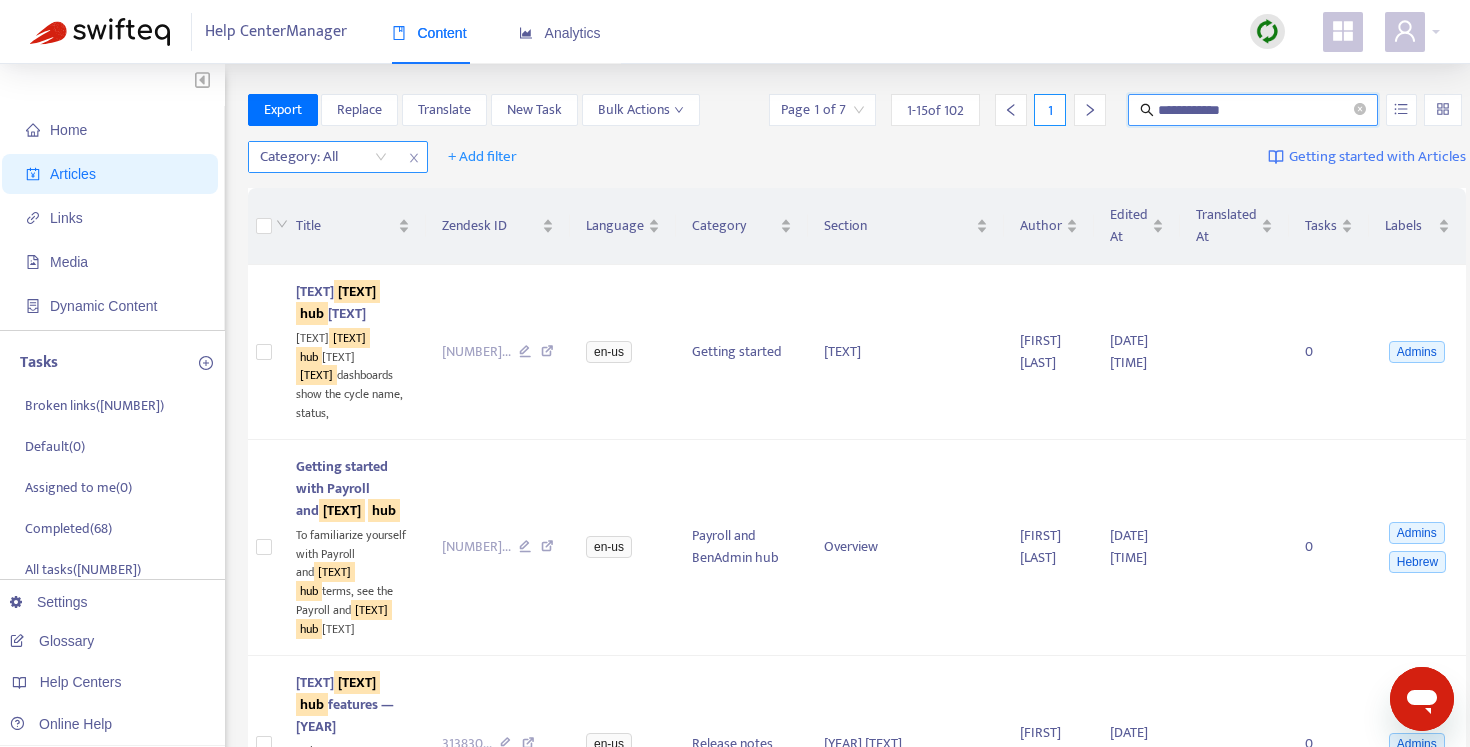 click on "Category: All" at bounding box center (323, 157) 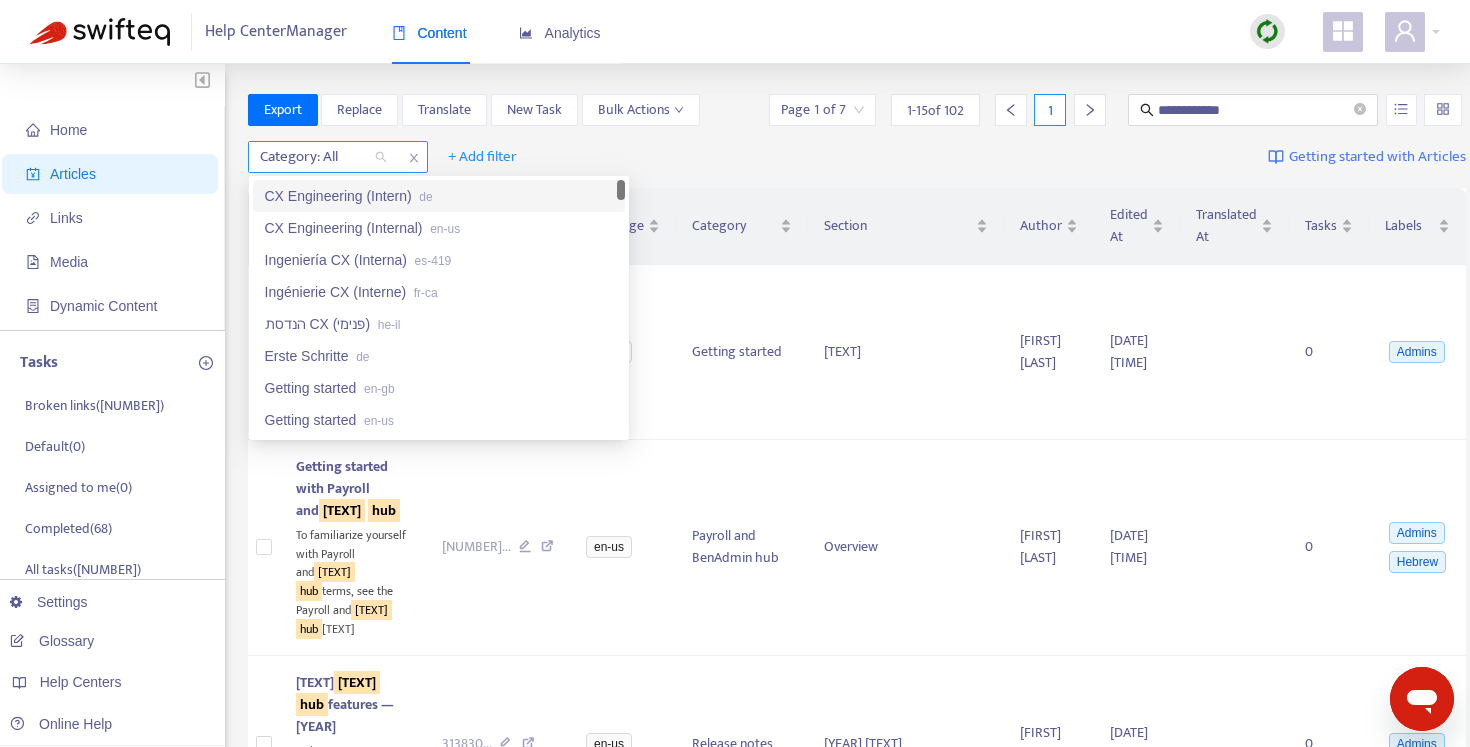 click on "Category: All" at bounding box center (323, 157) 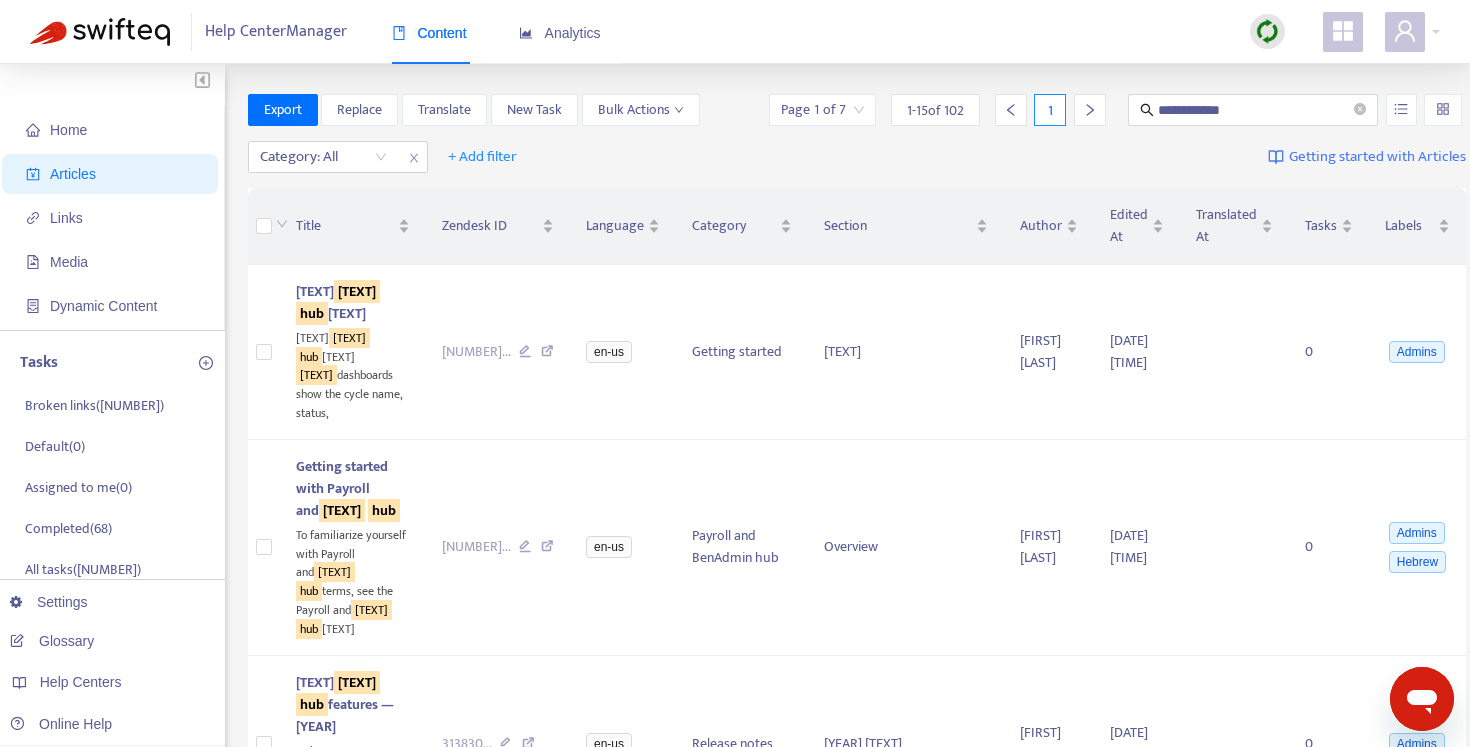 click on "Category: All + Add filter Getting started with Articles" at bounding box center (857, 157) 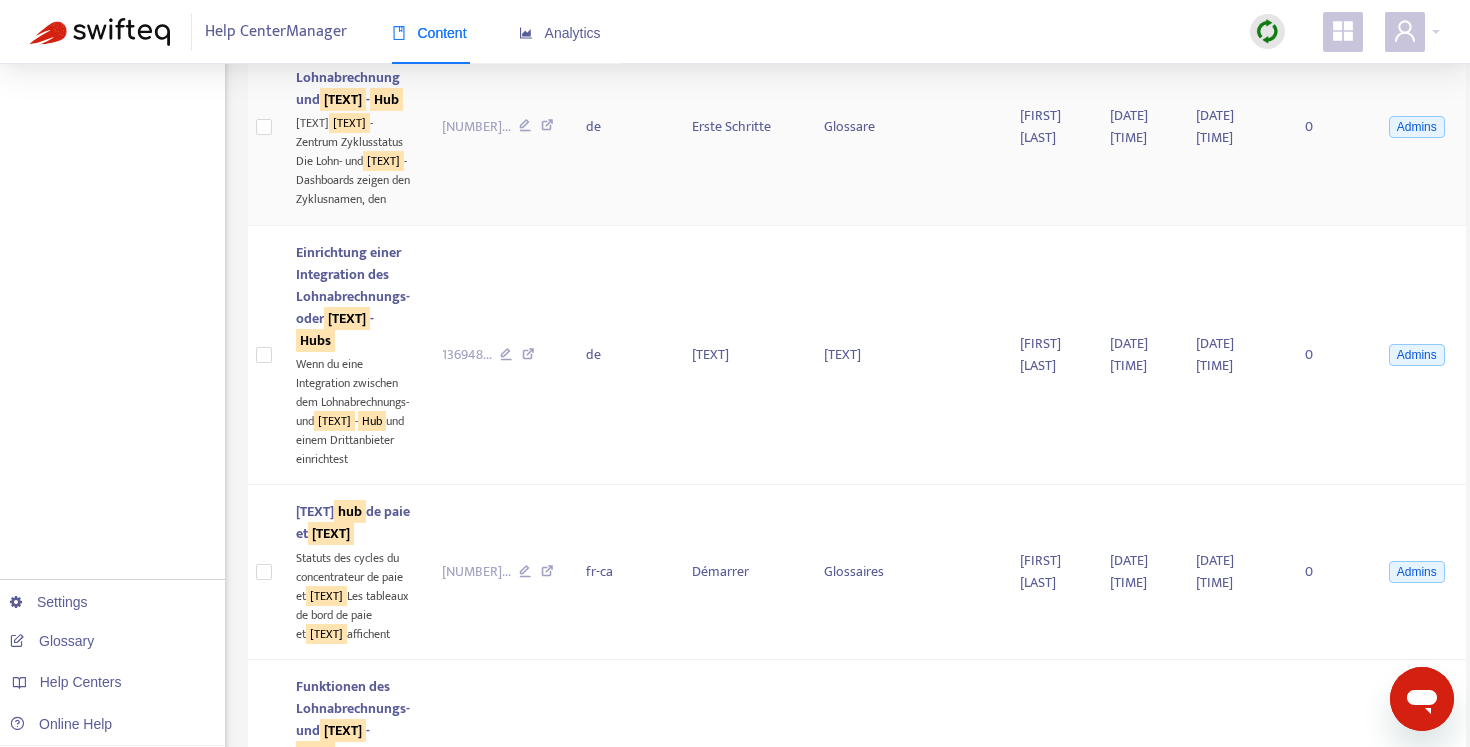 scroll, scrollTop: 0, scrollLeft: 0, axis: both 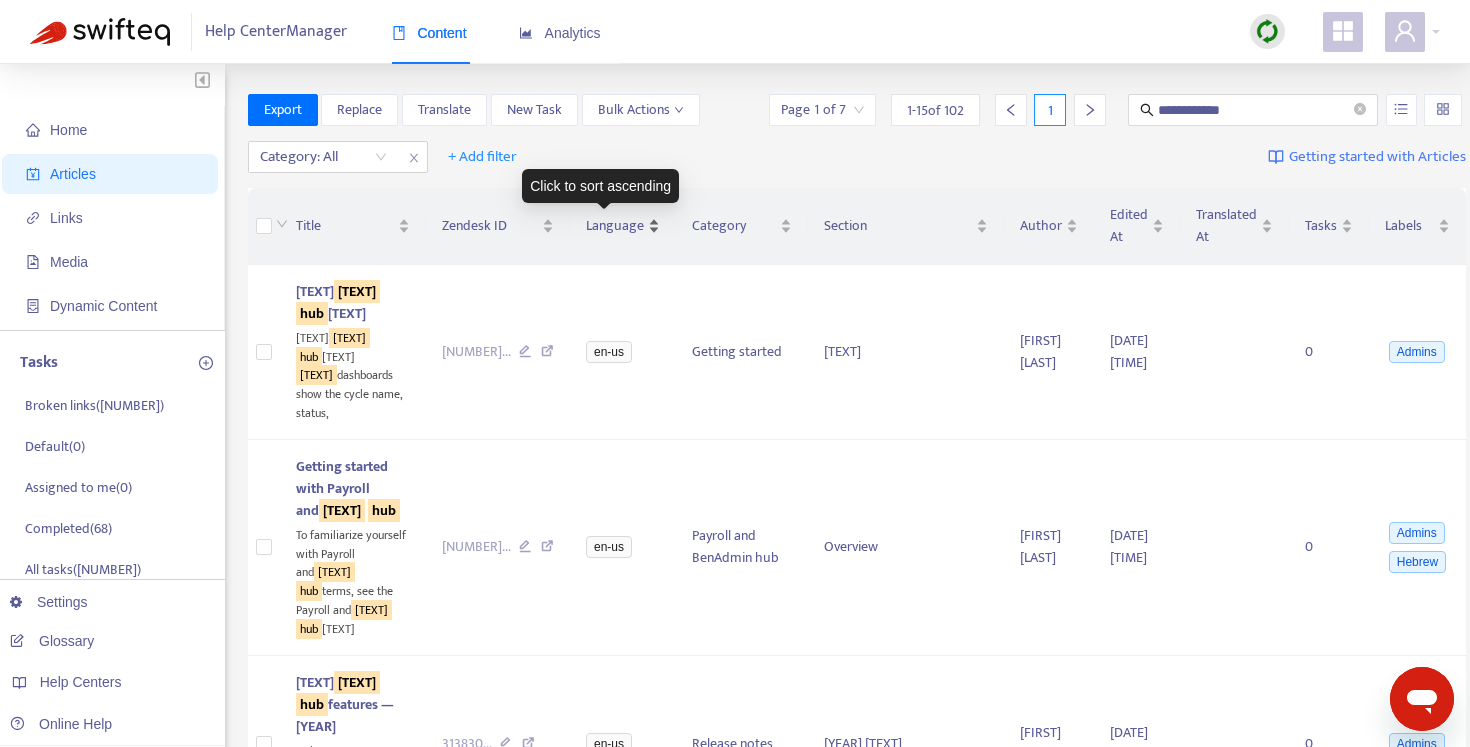 click on "Language" at bounding box center (615, 226) 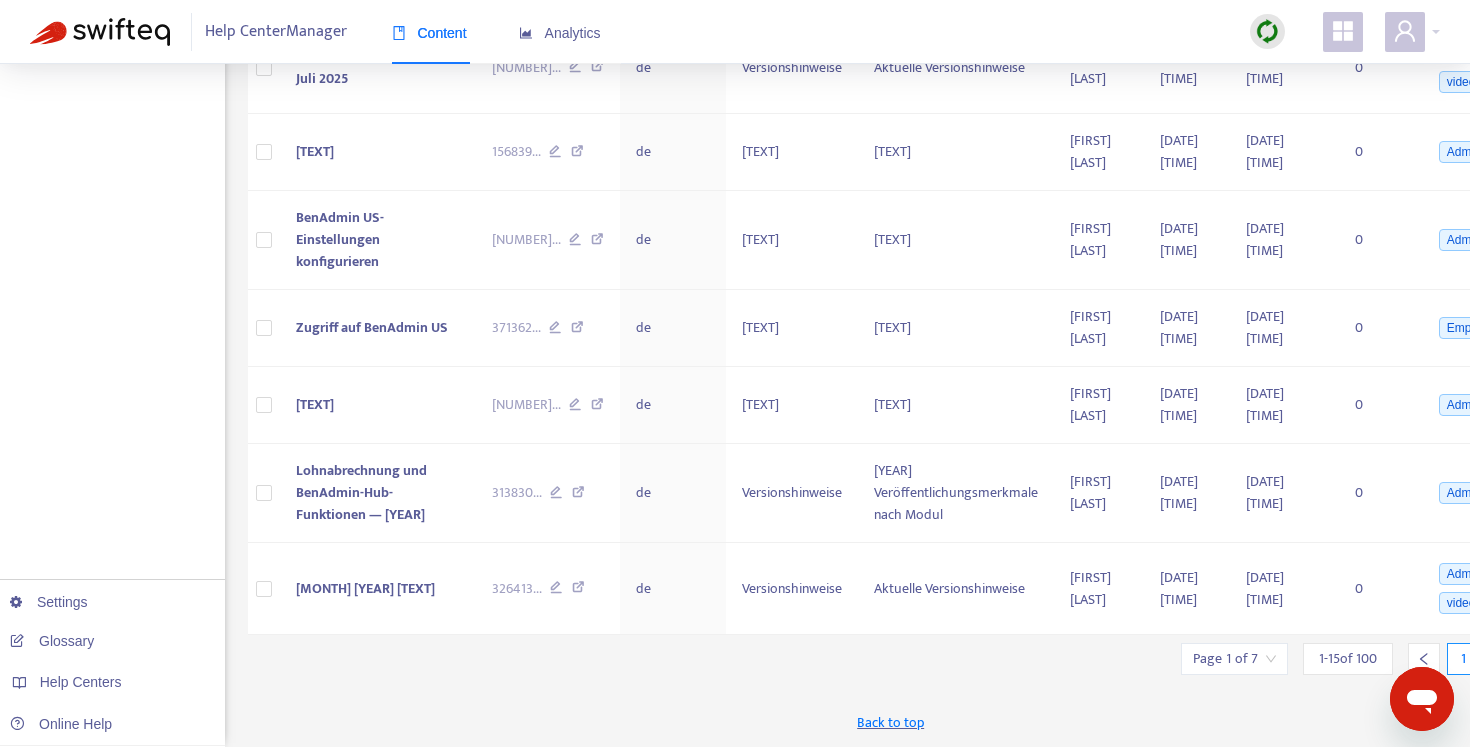 scroll, scrollTop: 0, scrollLeft: 0, axis: both 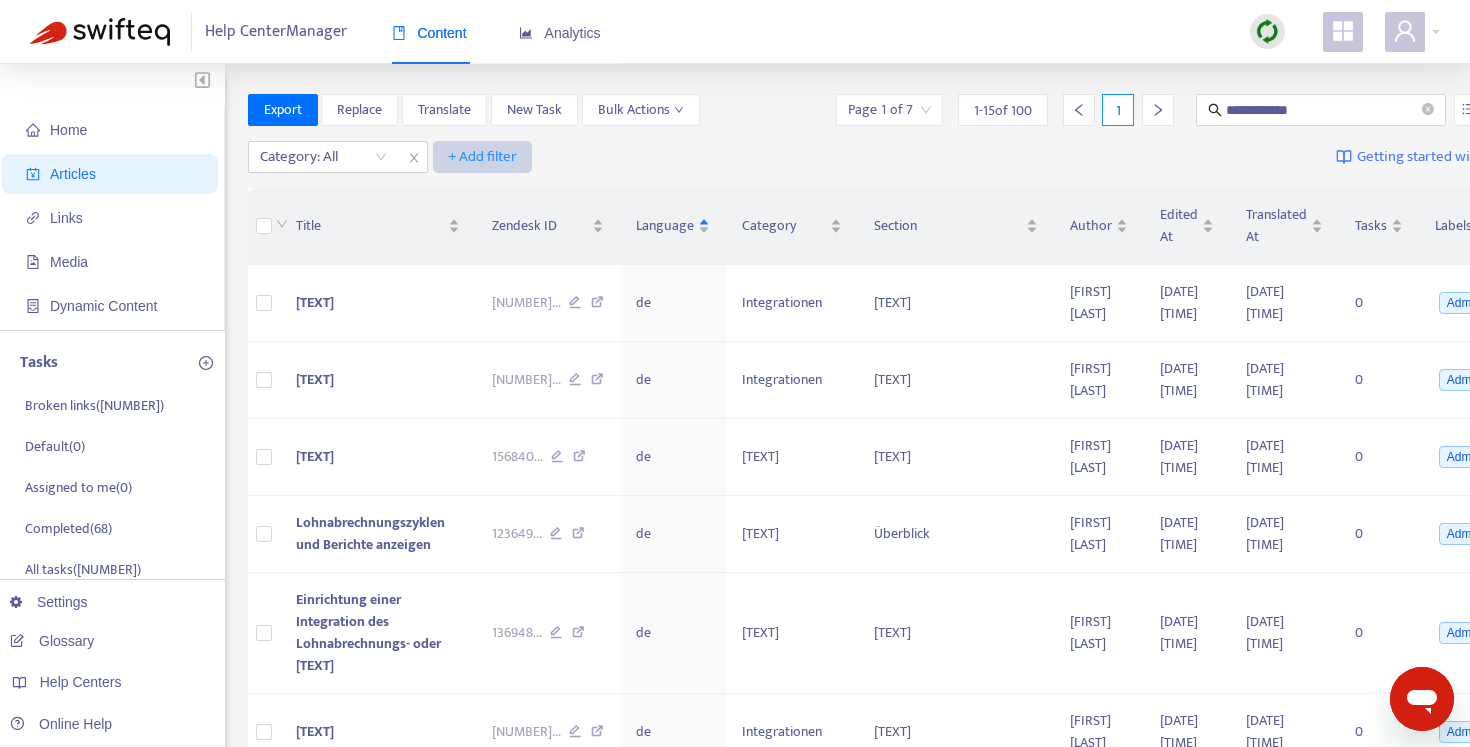 click on "+ Add filter" at bounding box center [482, 157] 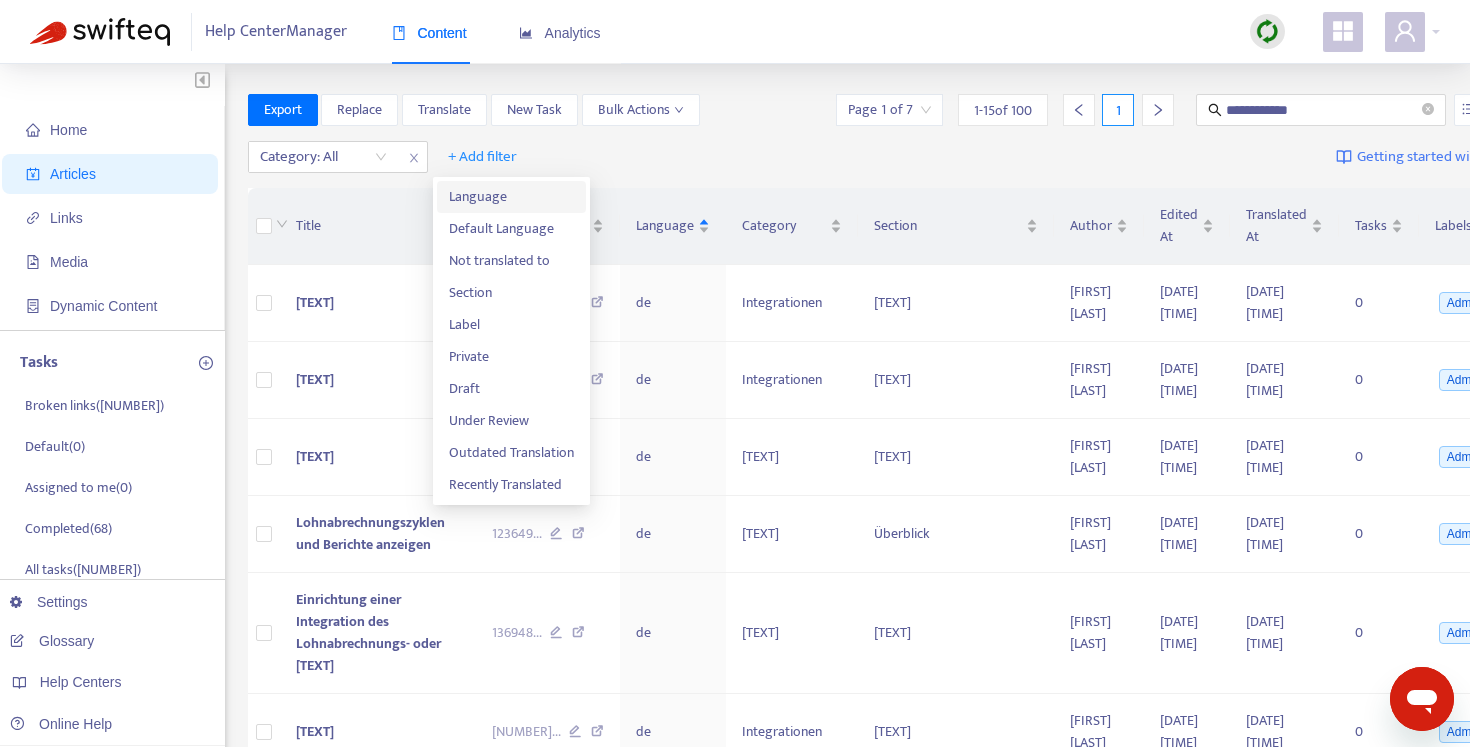click on "Language" at bounding box center [511, 197] 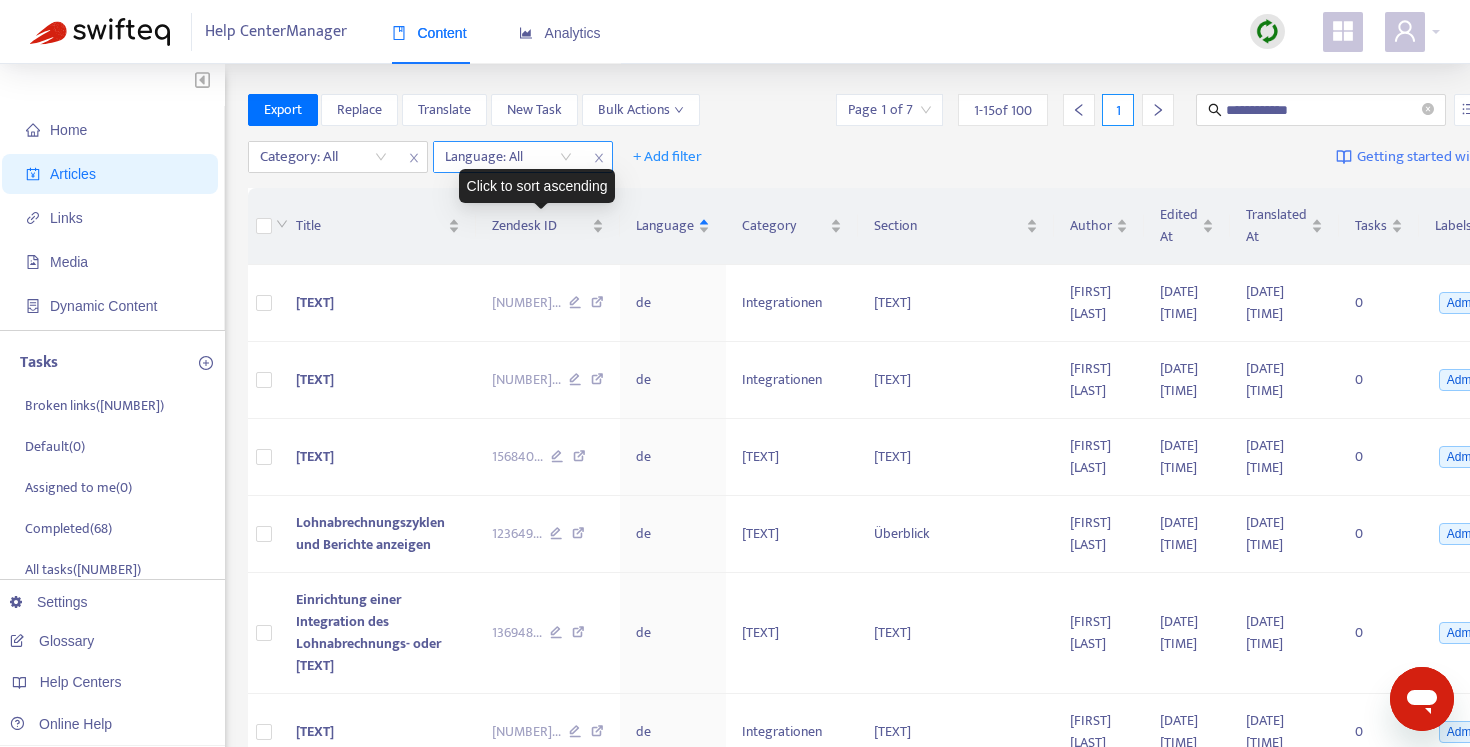 click at bounding box center [498, 157] 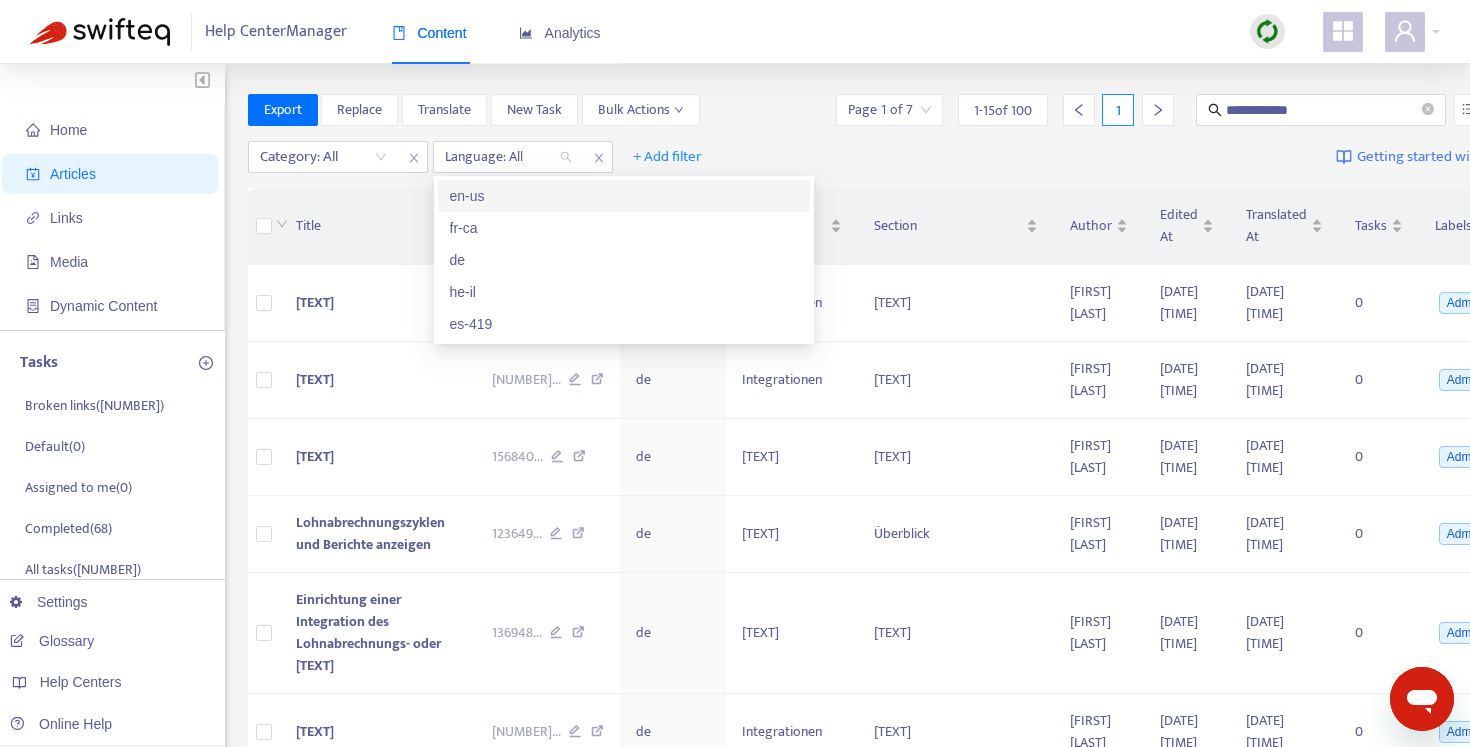 click on "en-us" at bounding box center [624, 196] 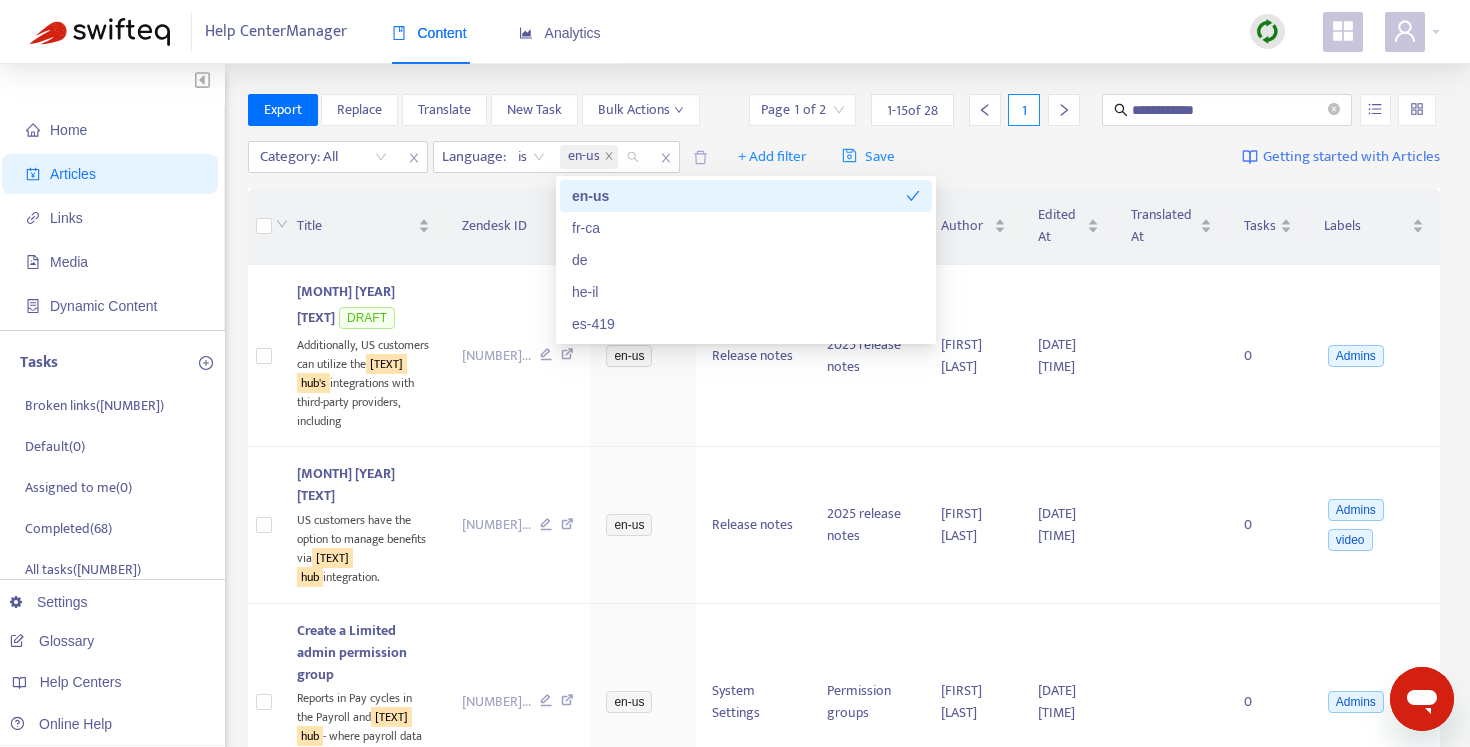 click on "Category: All Language : is en-us   + Add filter   Save Getting started with Articles" at bounding box center (844, 157) 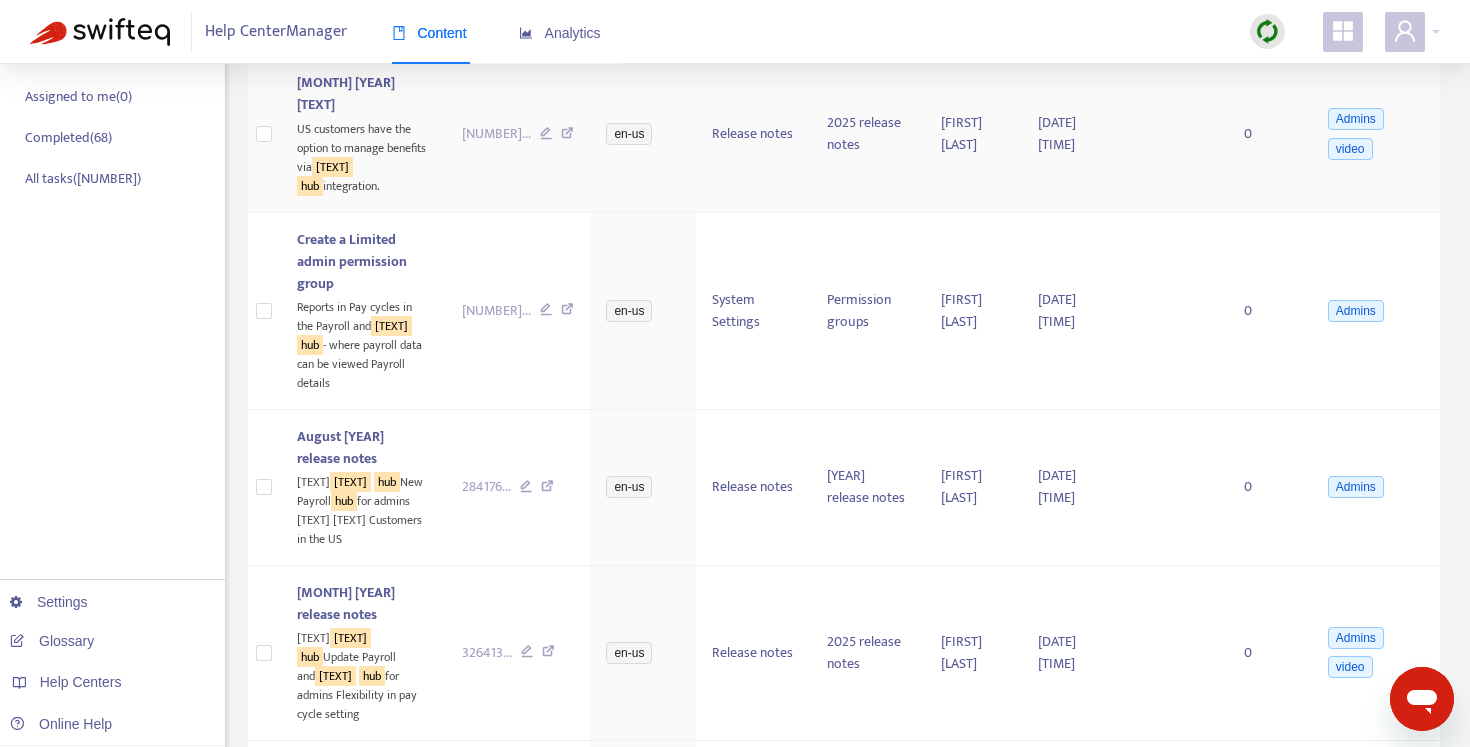 scroll, scrollTop: 396, scrollLeft: 0, axis: vertical 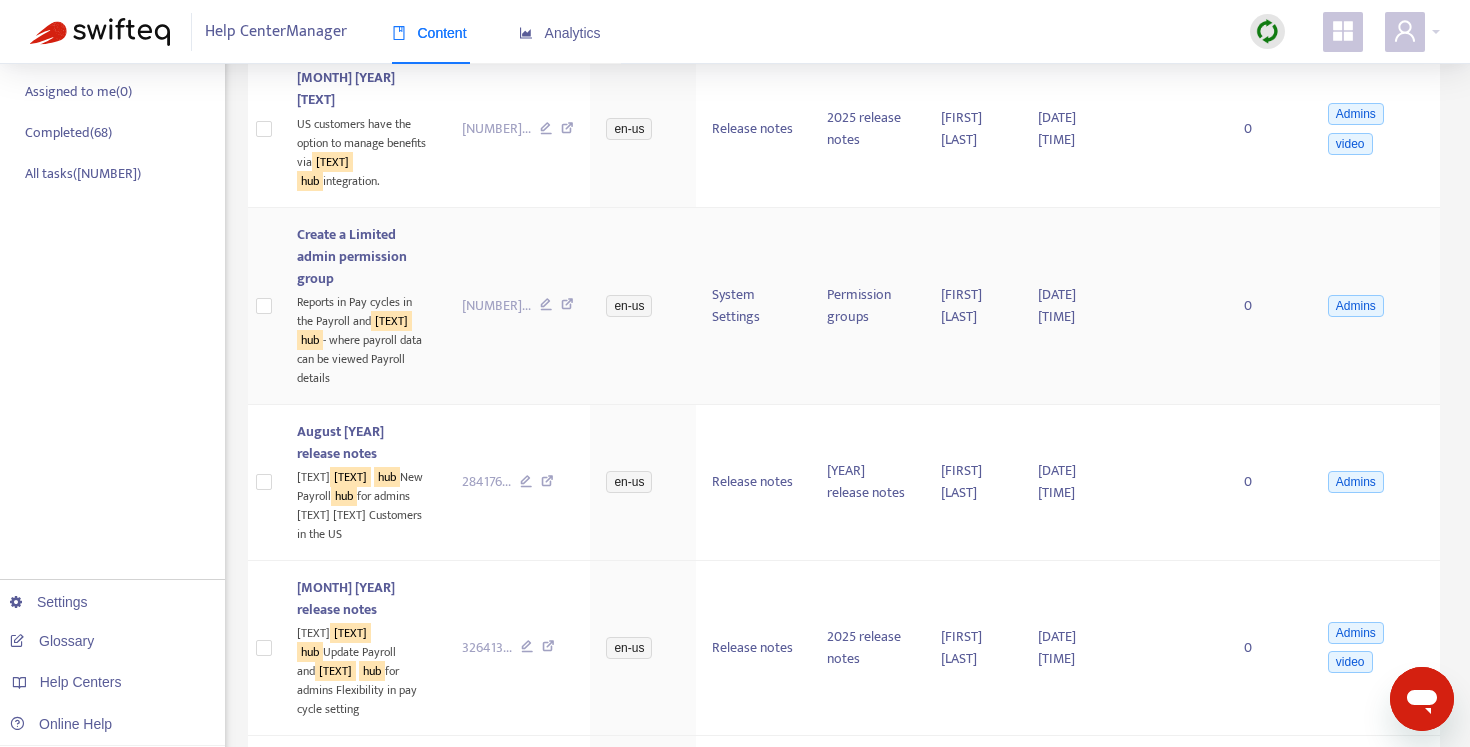 click on "Create a Limited admin permission group" at bounding box center (352, 256) 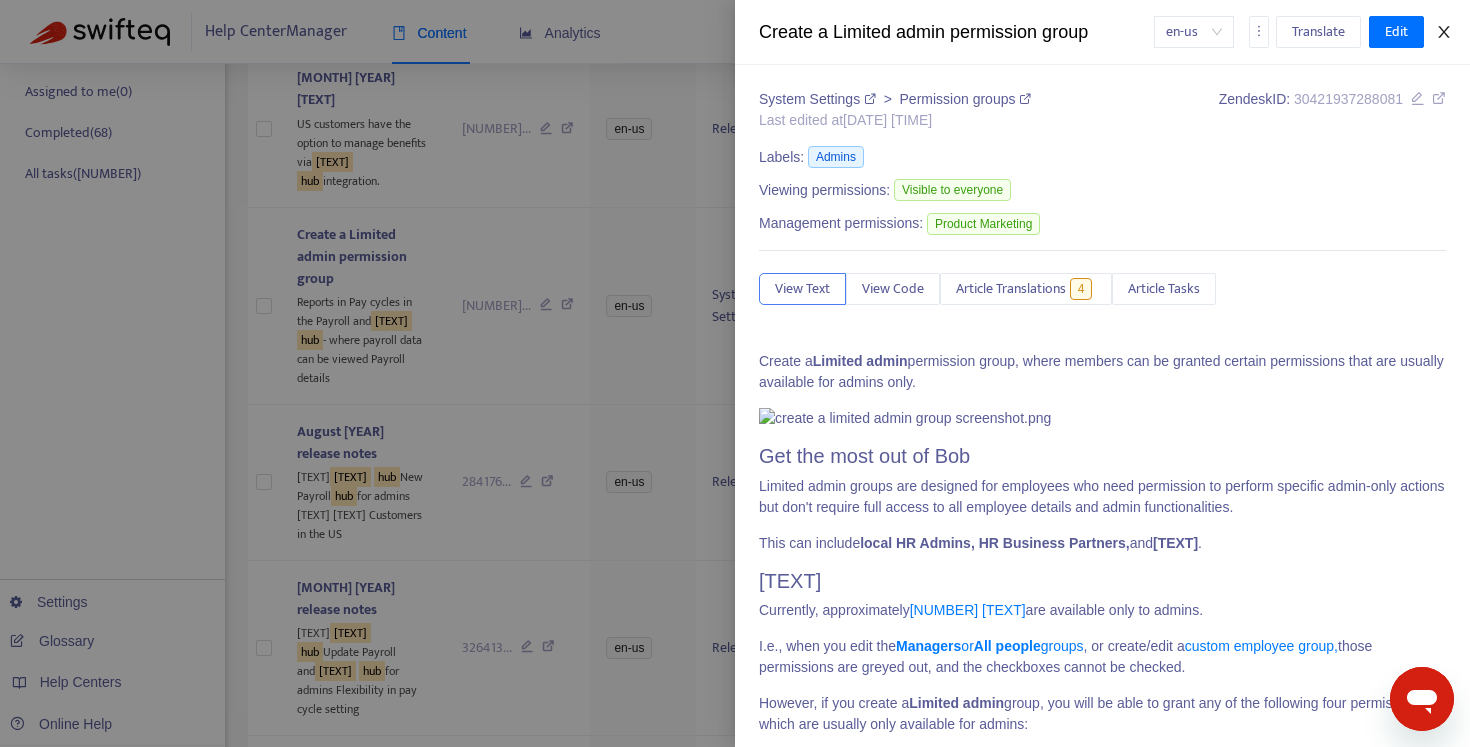 click 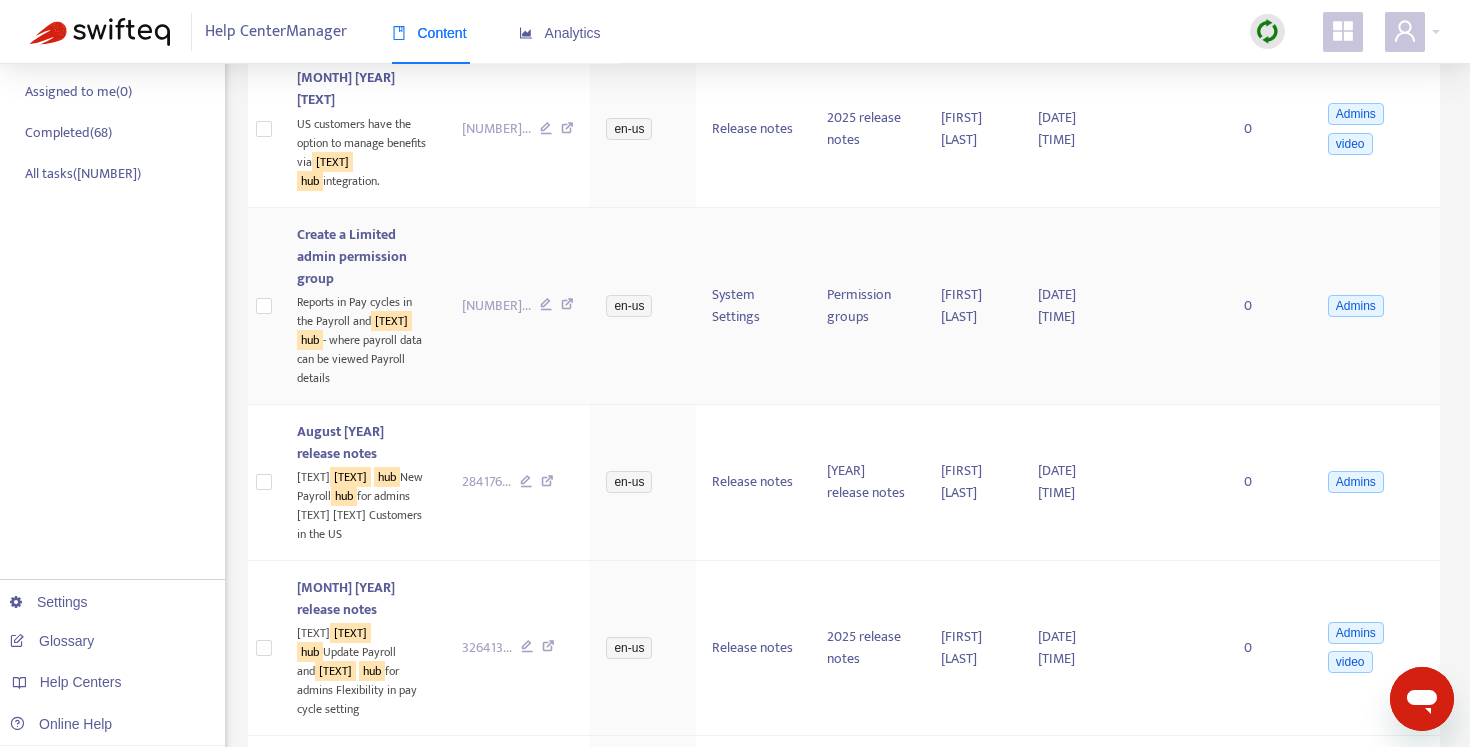 click at bounding box center [567, 307] 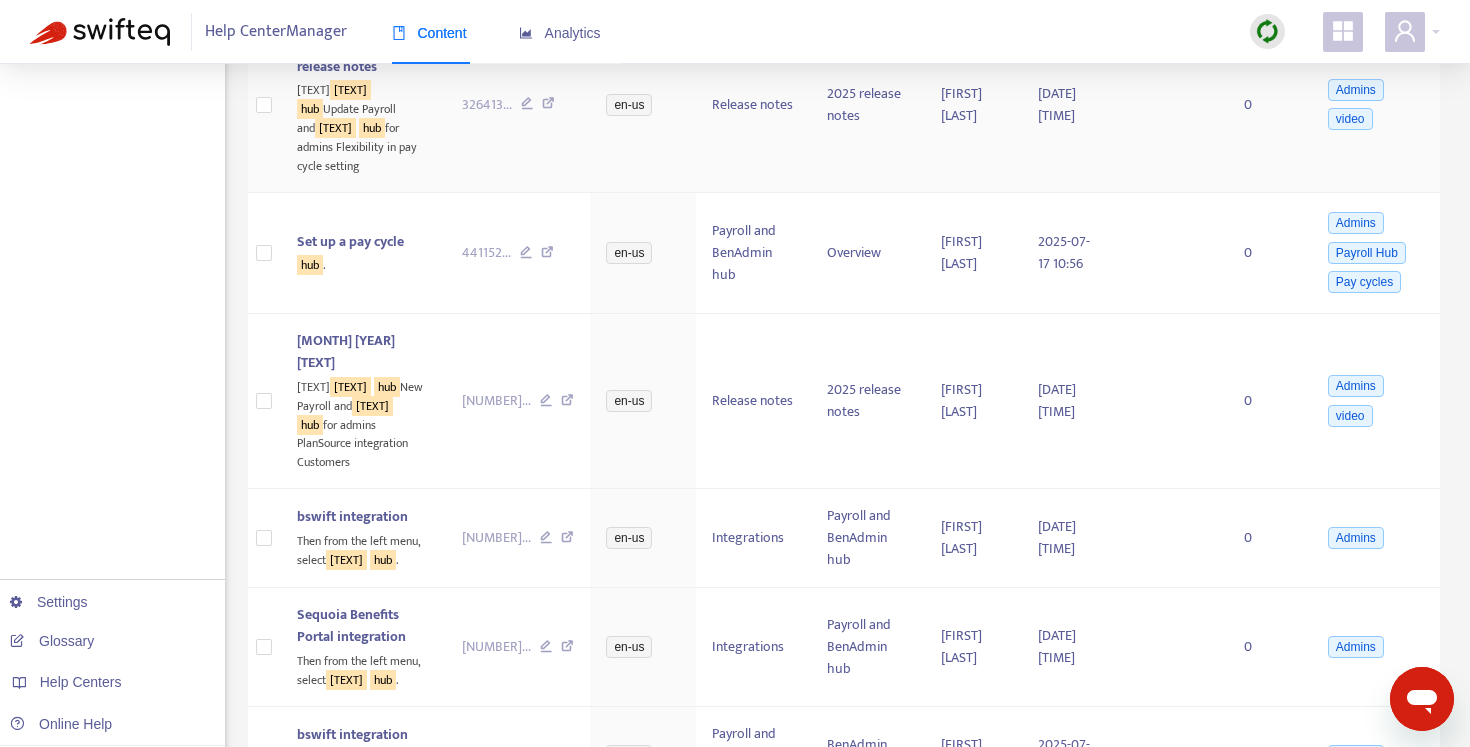 scroll, scrollTop: 940, scrollLeft: 0, axis: vertical 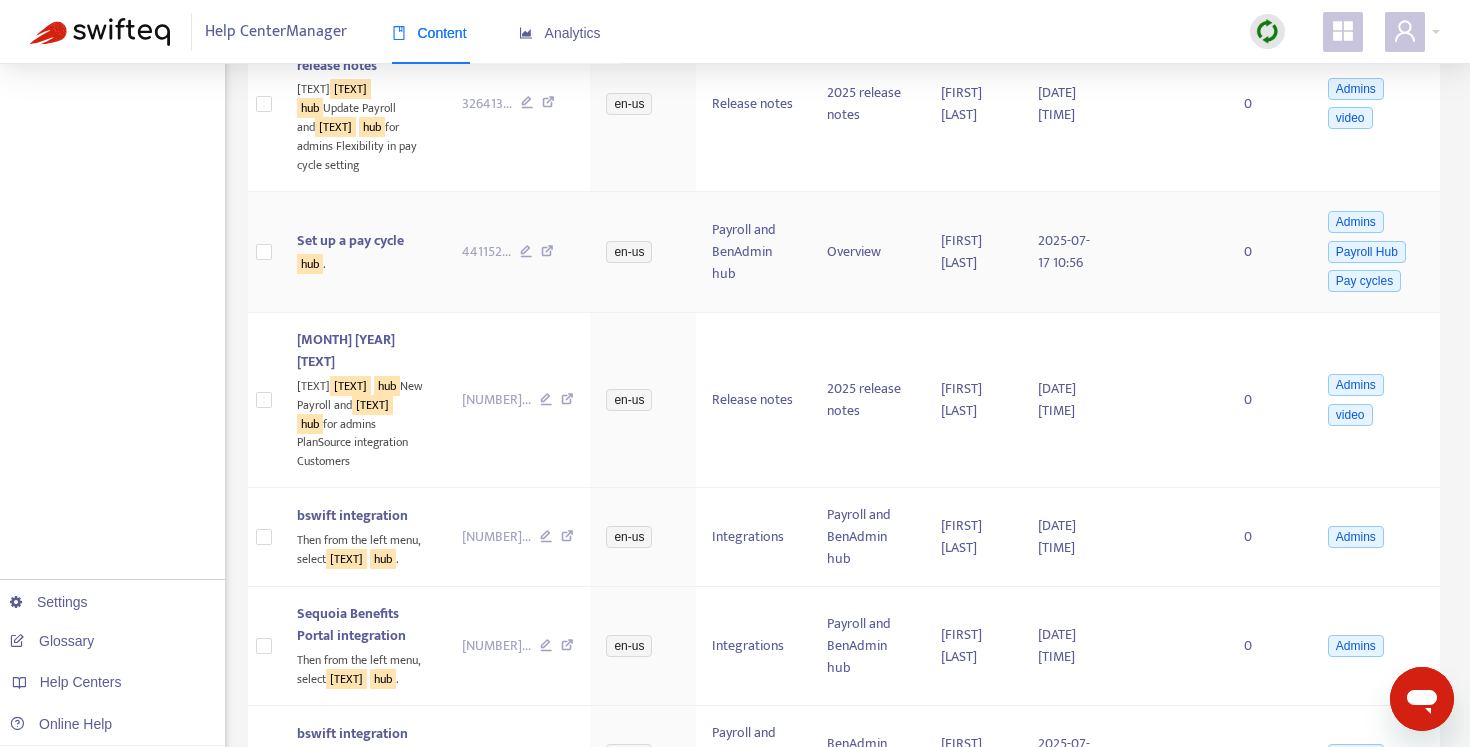 click at bounding box center (547, 254) 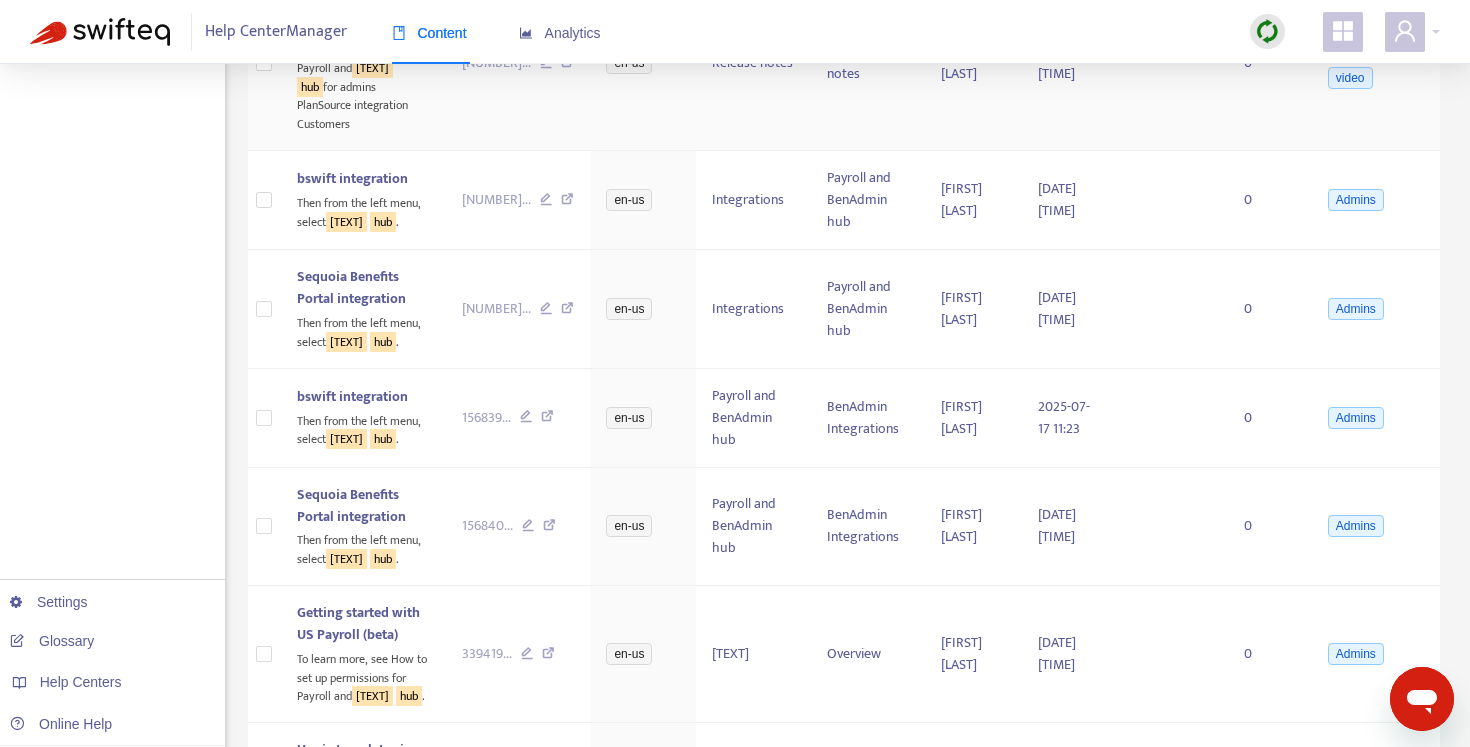 scroll, scrollTop: 1294, scrollLeft: 0, axis: vertical 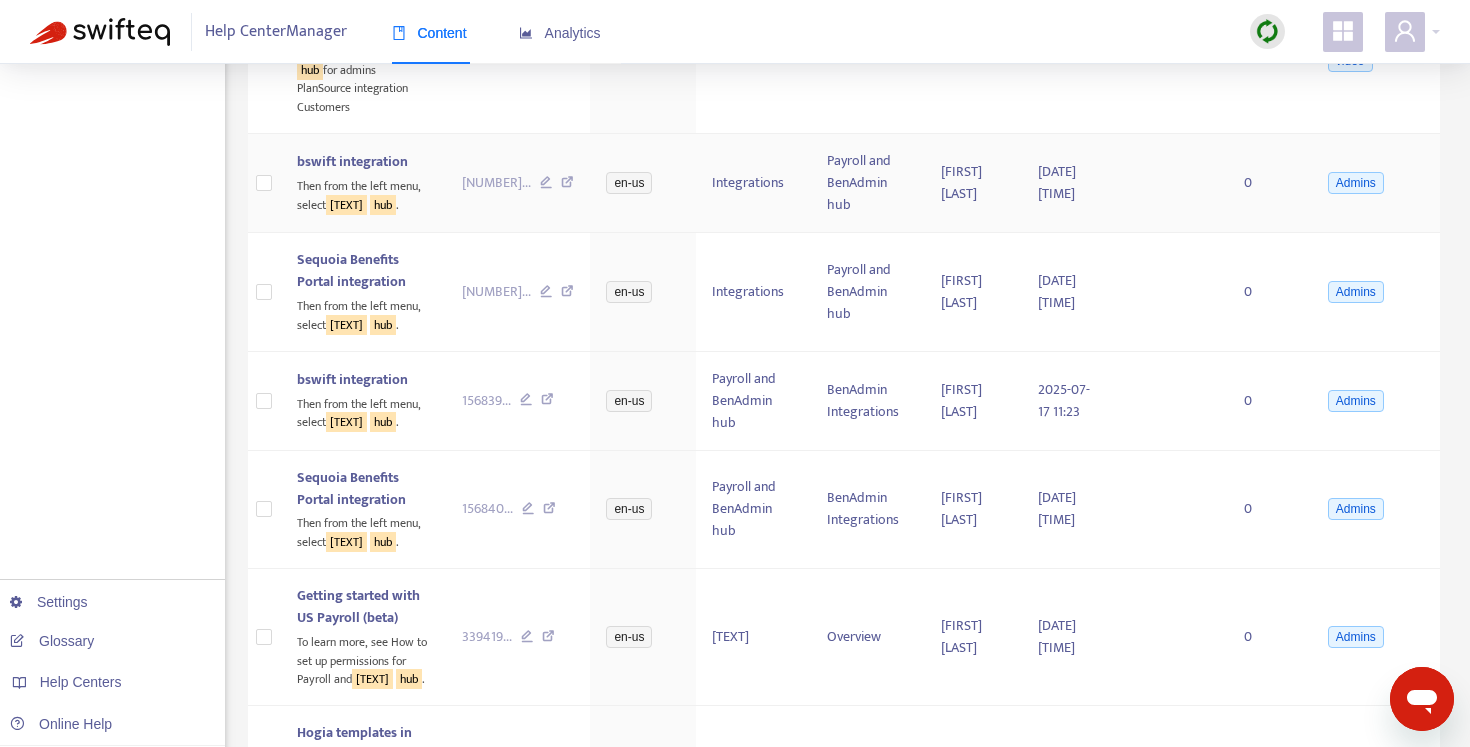 click at bounding box center [567, 185] 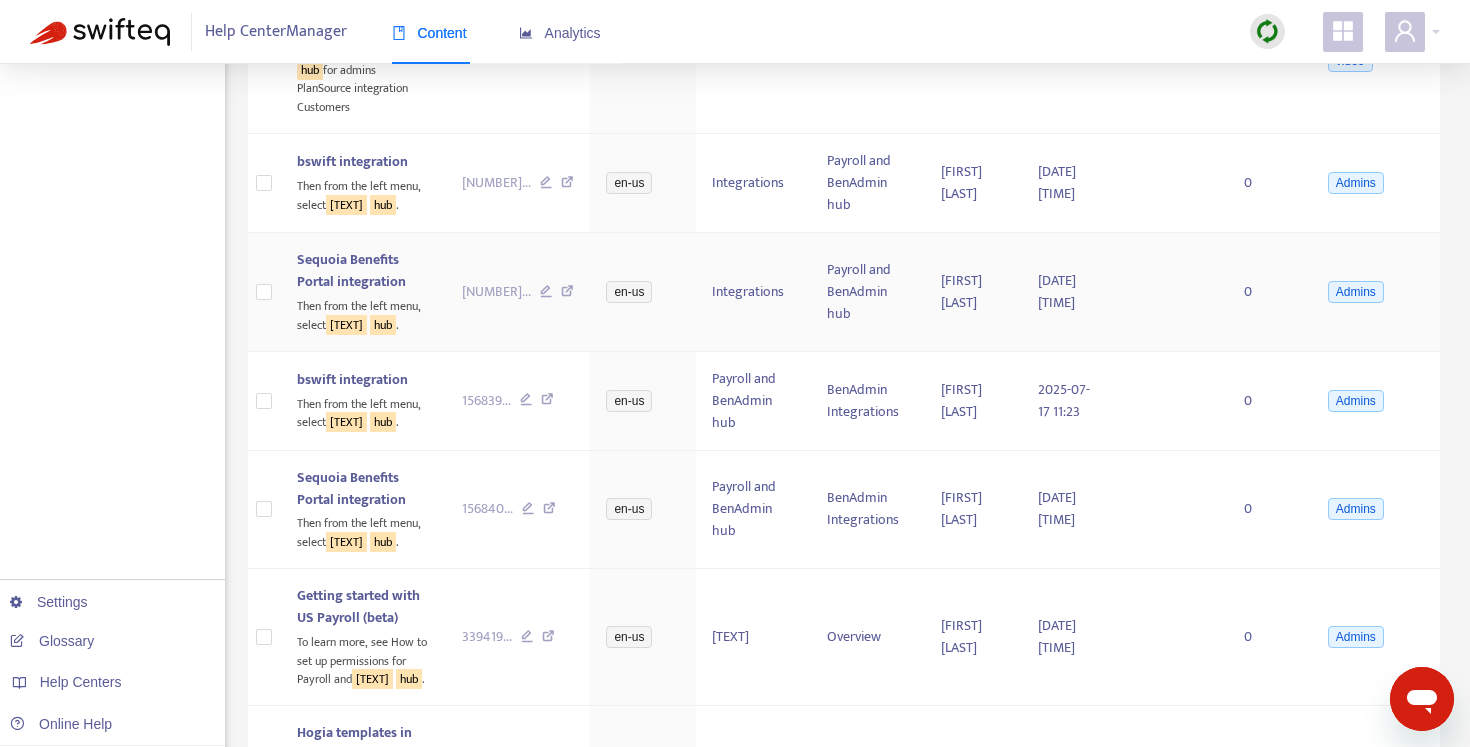 click at bounding box center [567, 294] 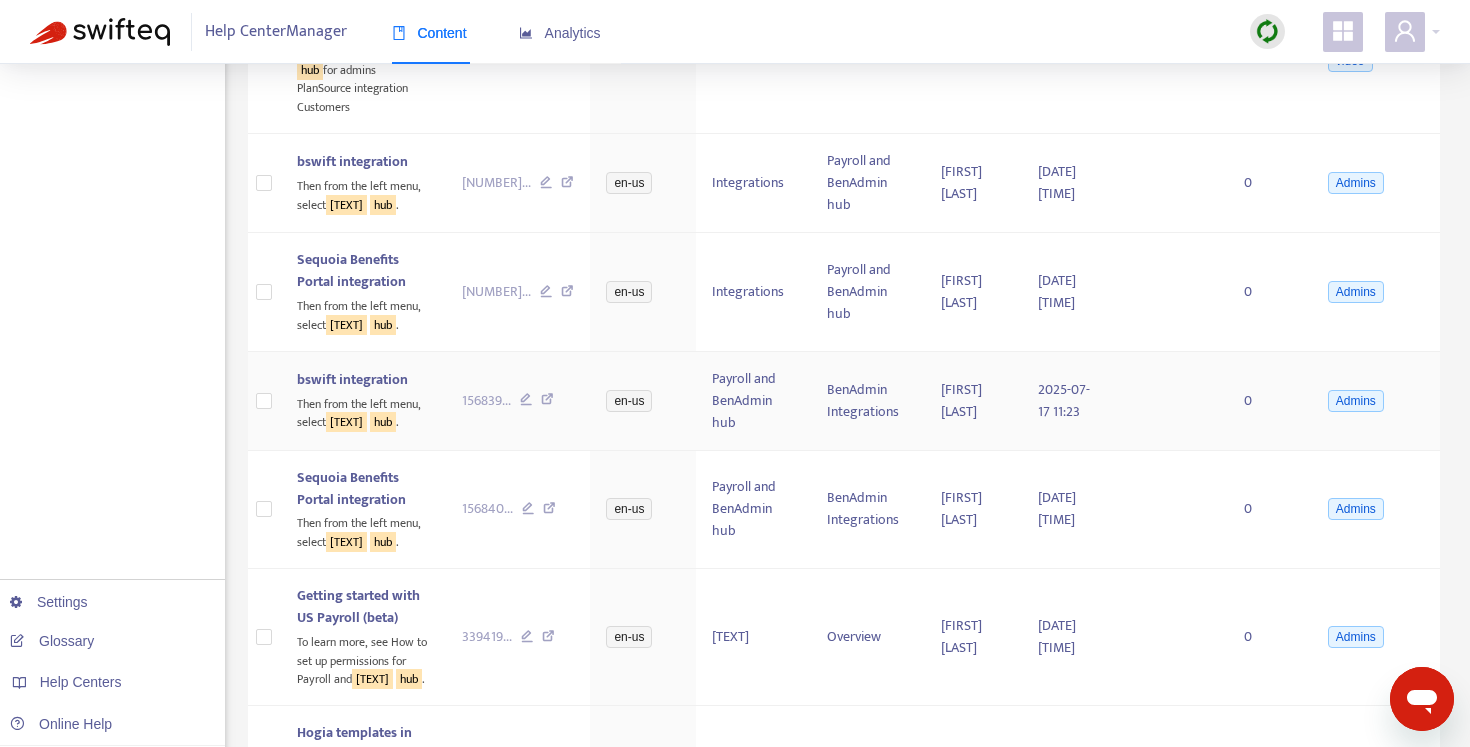 click at bounding box center (547, 402) 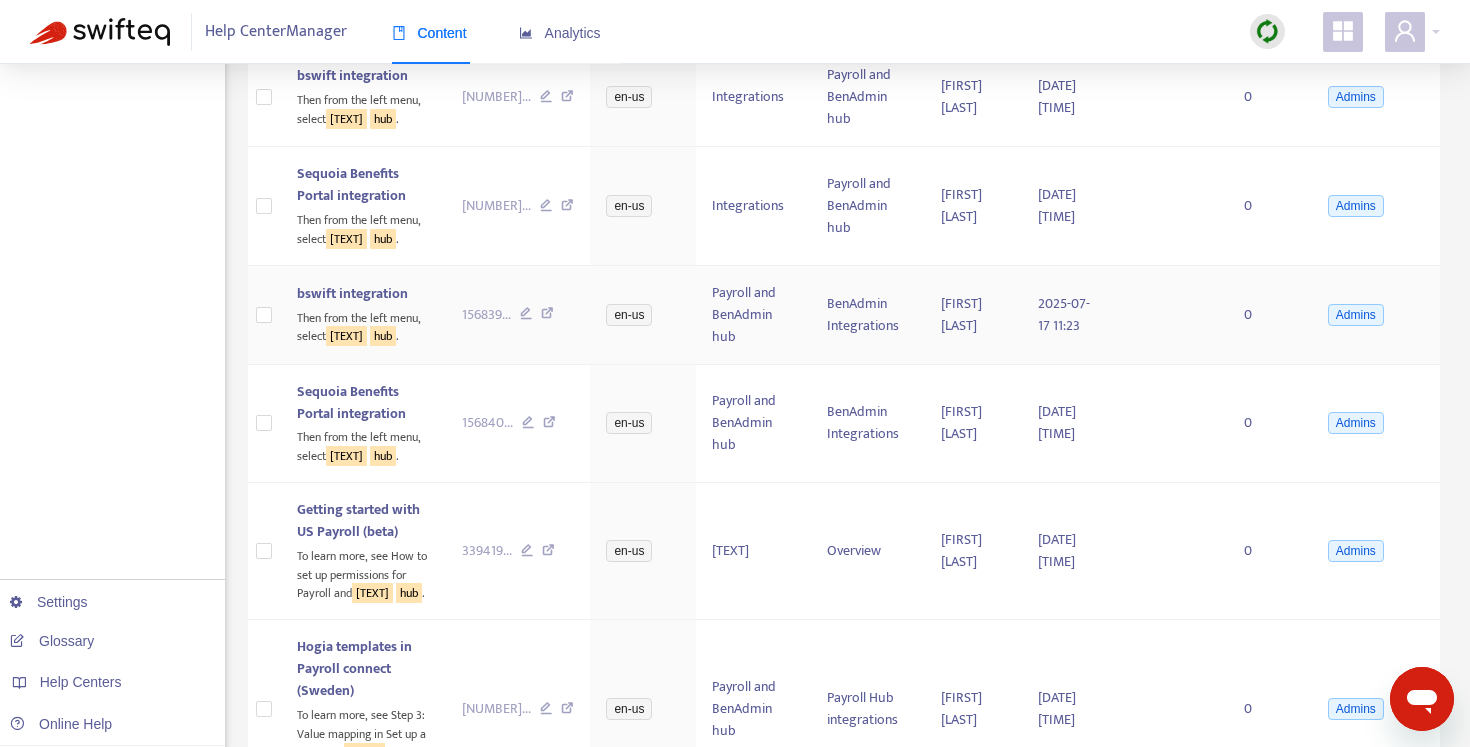 scroll, scrollTop: 1419, scrollLeft: 0, axis: vertical 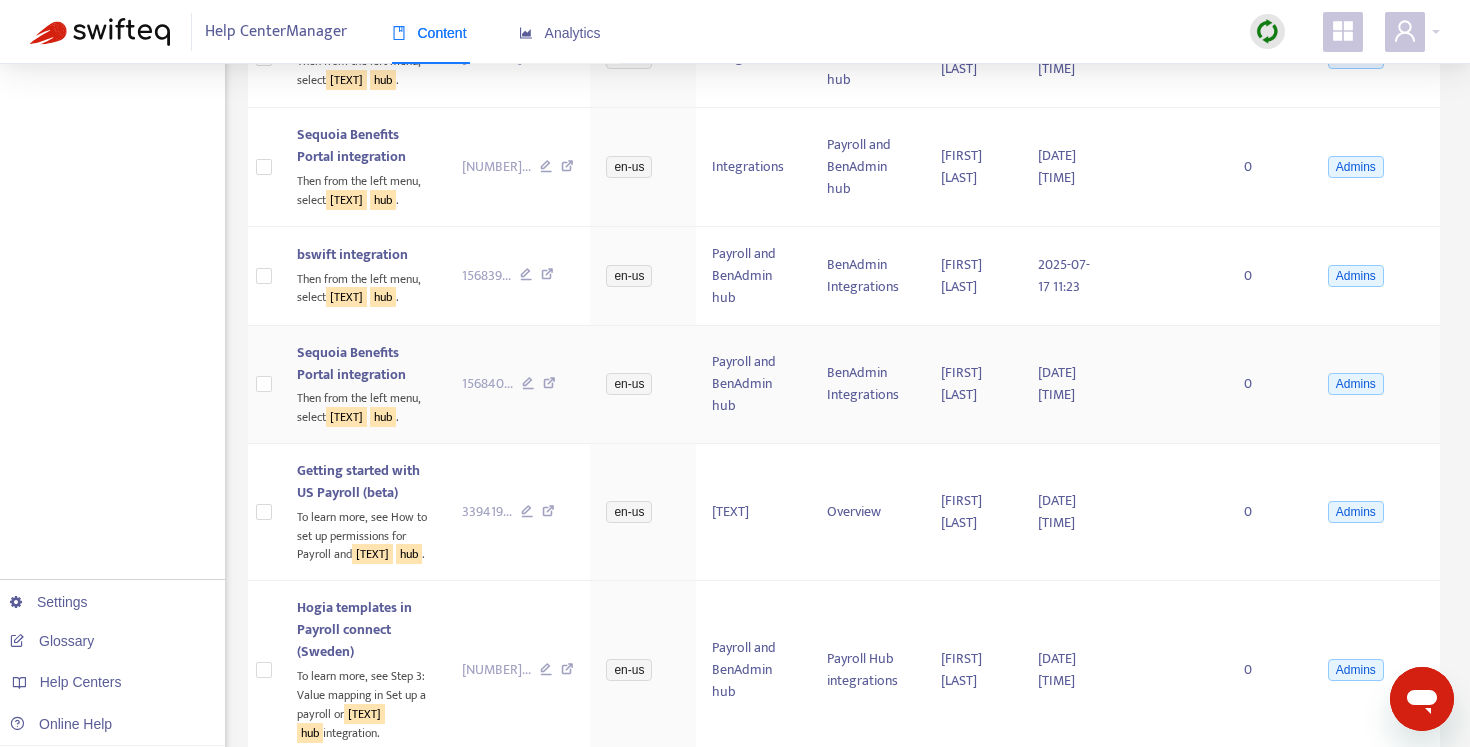 click at bounding box center (549, 386) 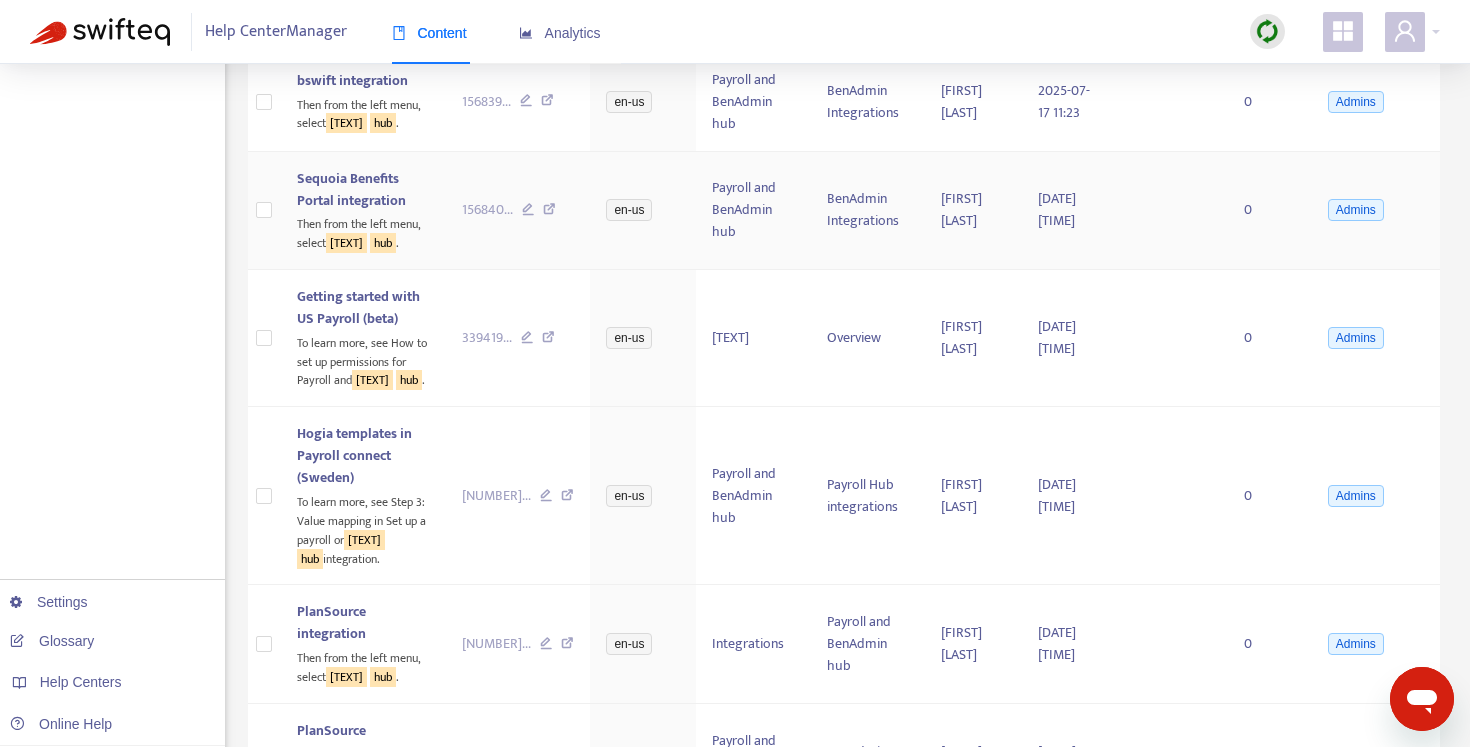 scroll, scrollTop: 1599, scrollLeft: 0, axis: vertical 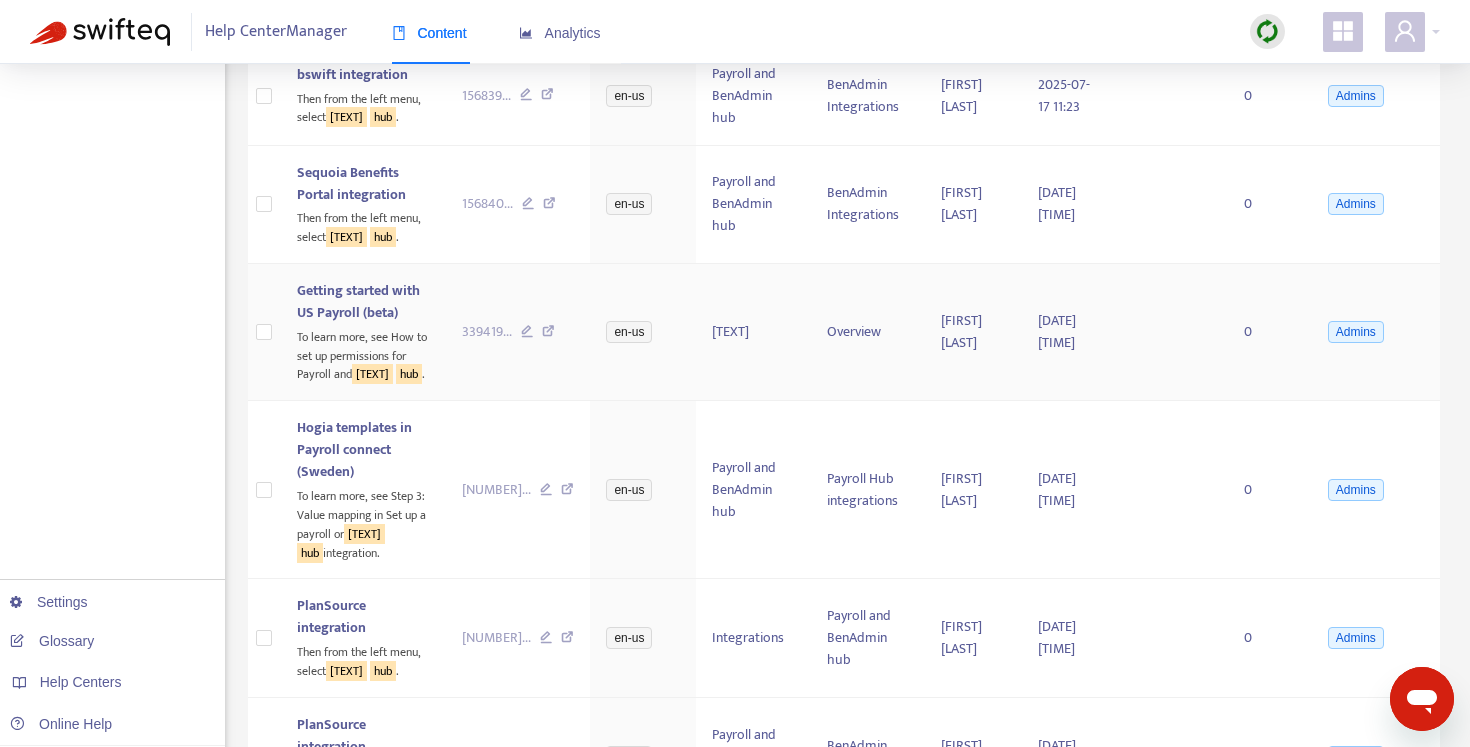 click at bounding box center (548, 334) 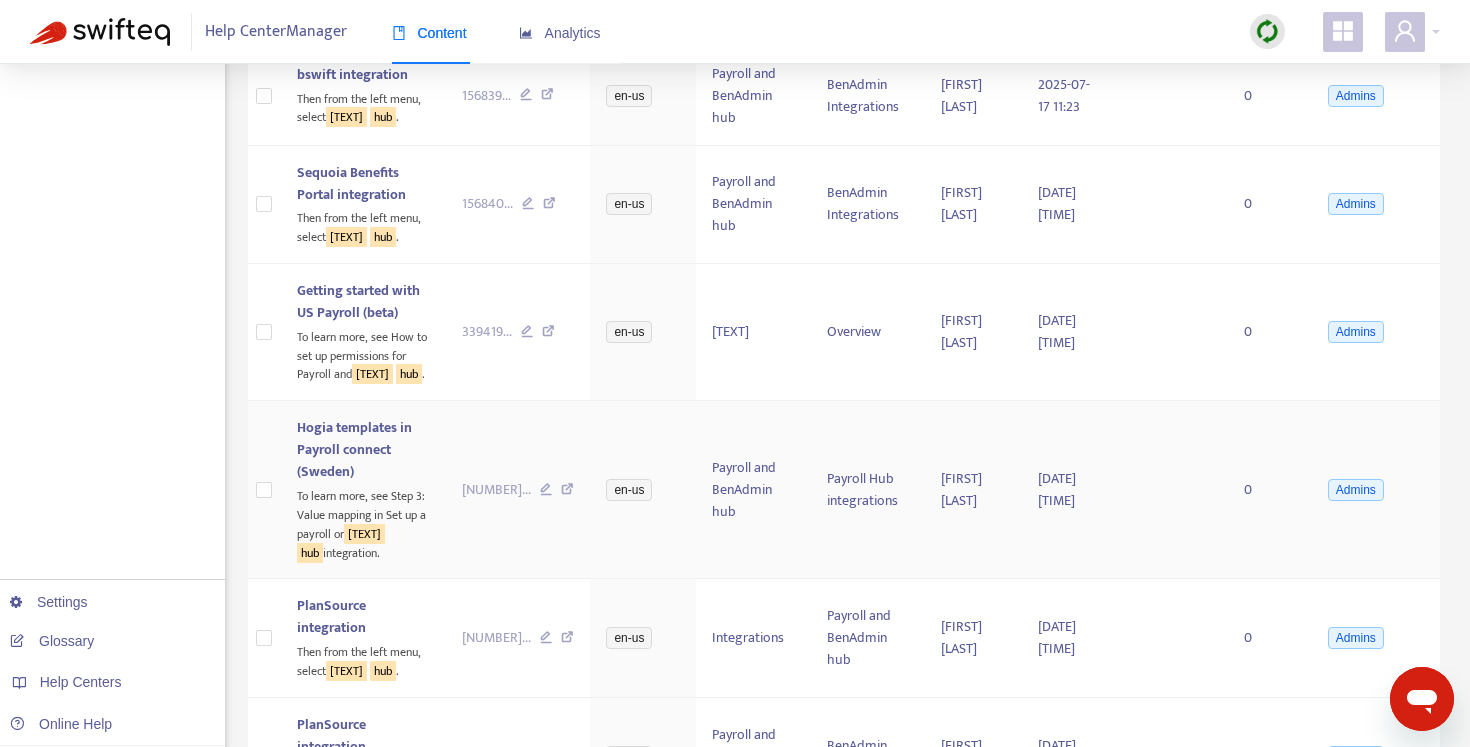 click at bounding box center [567, 492] 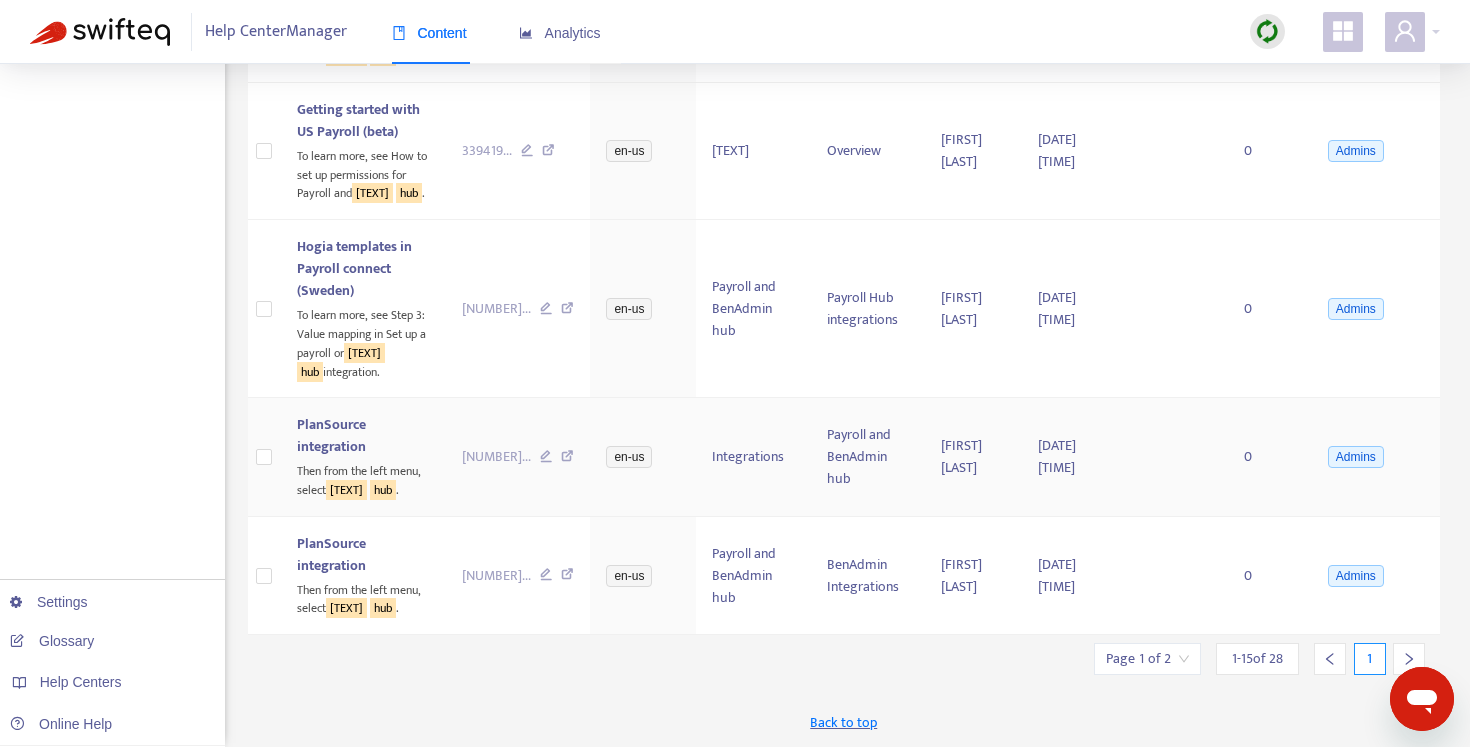 click at bounding box center (567, 459) 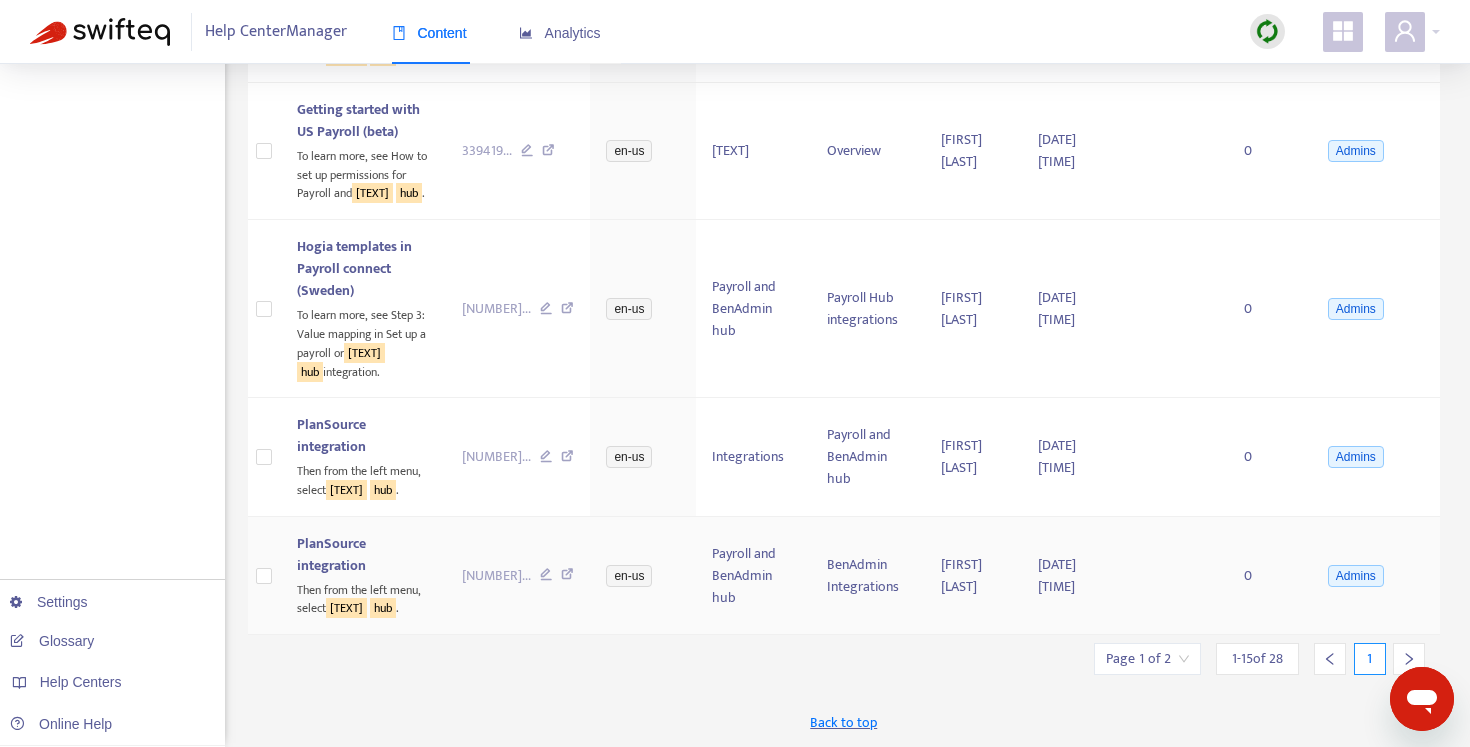 click at bounding box center [567, 577] 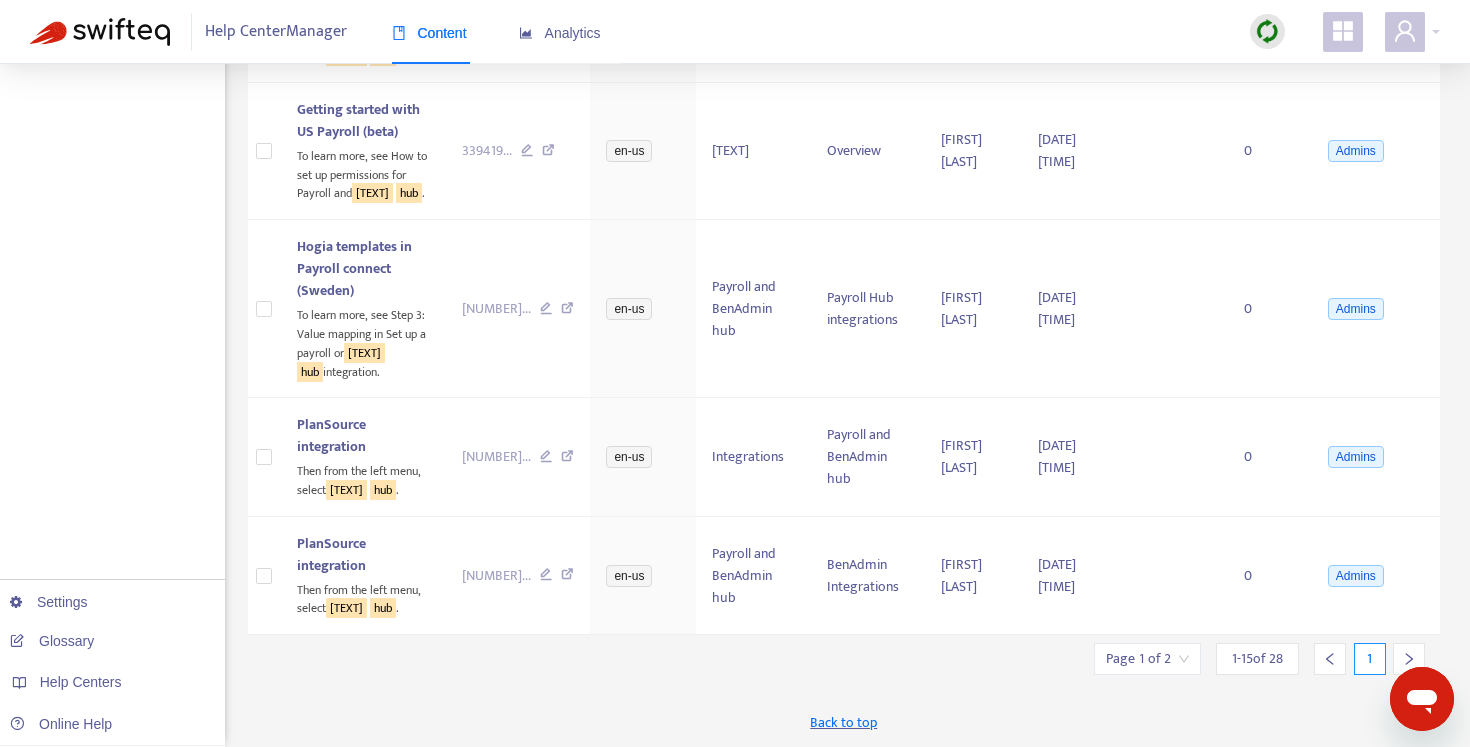click 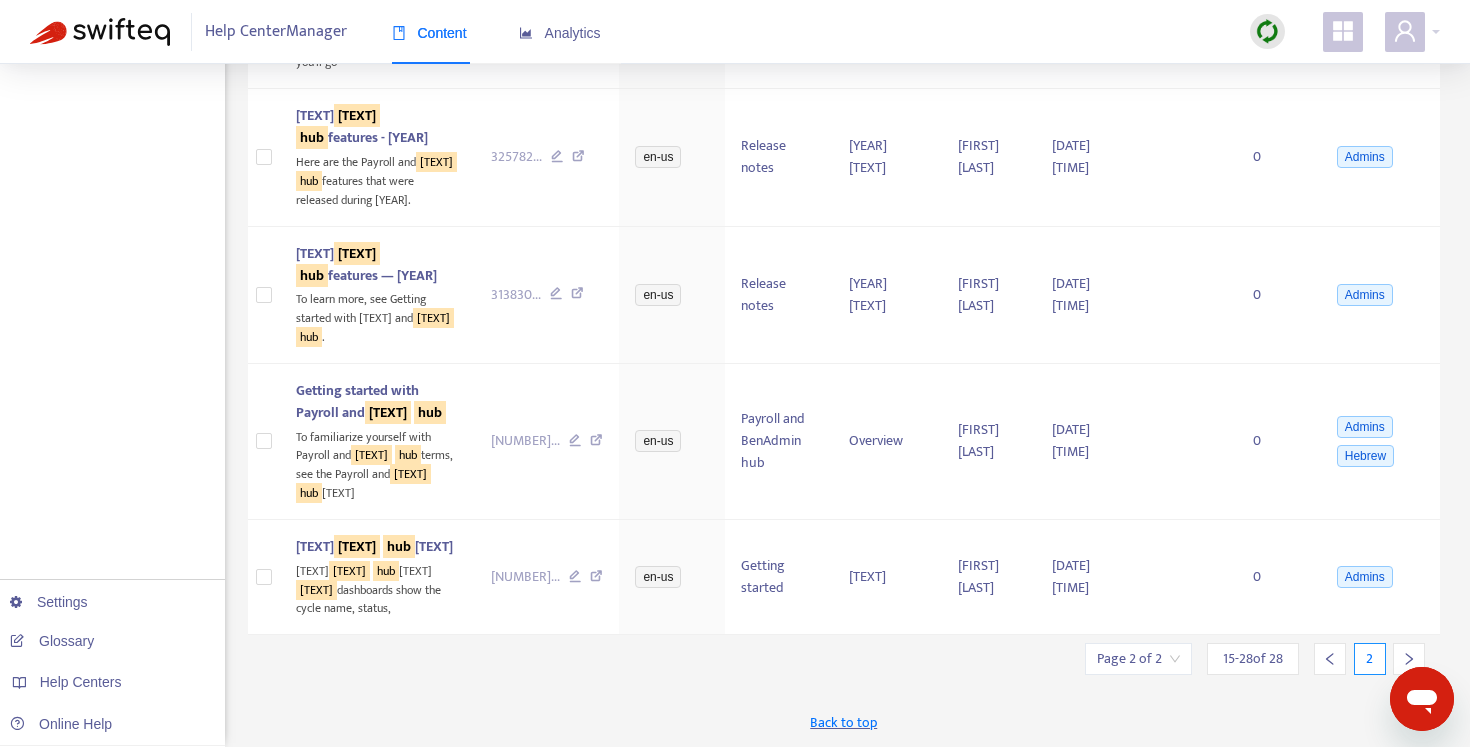 click 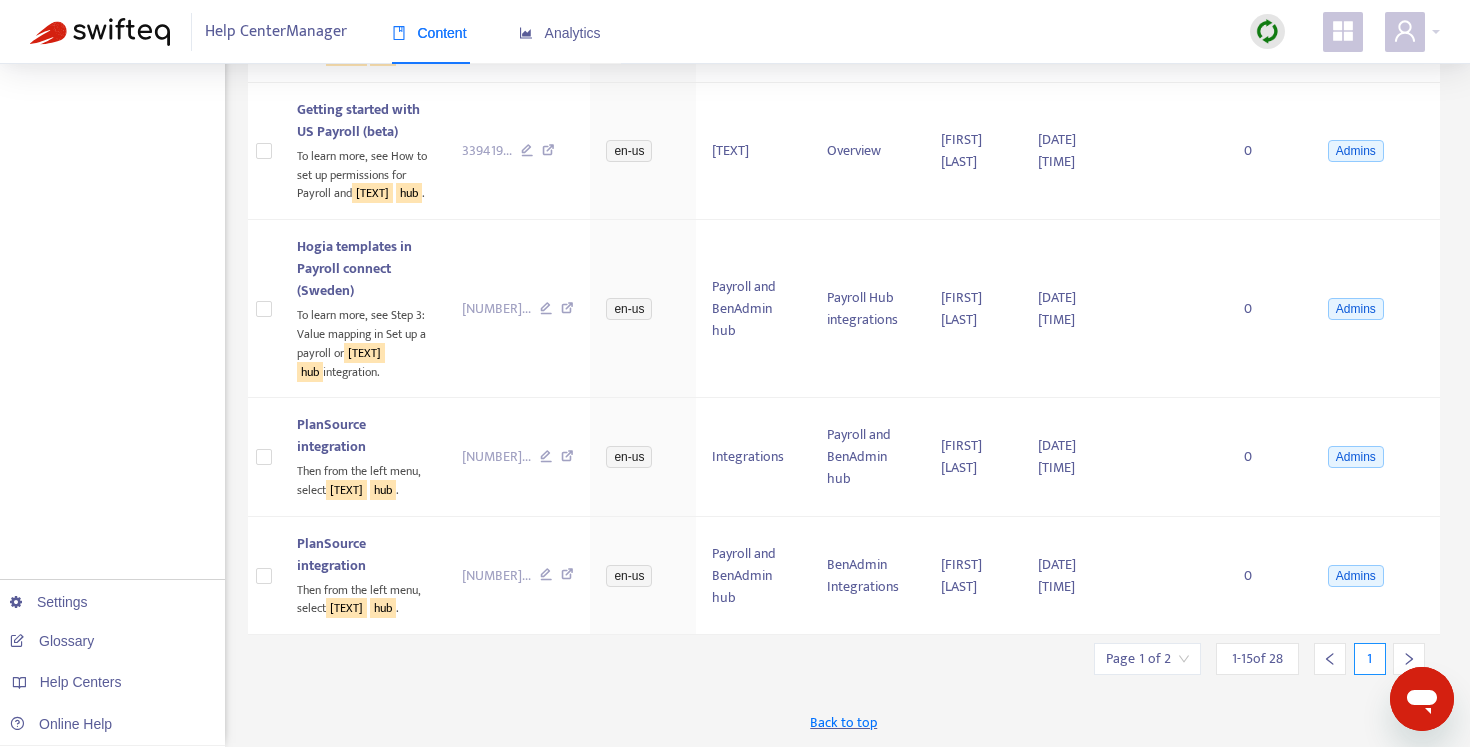 click 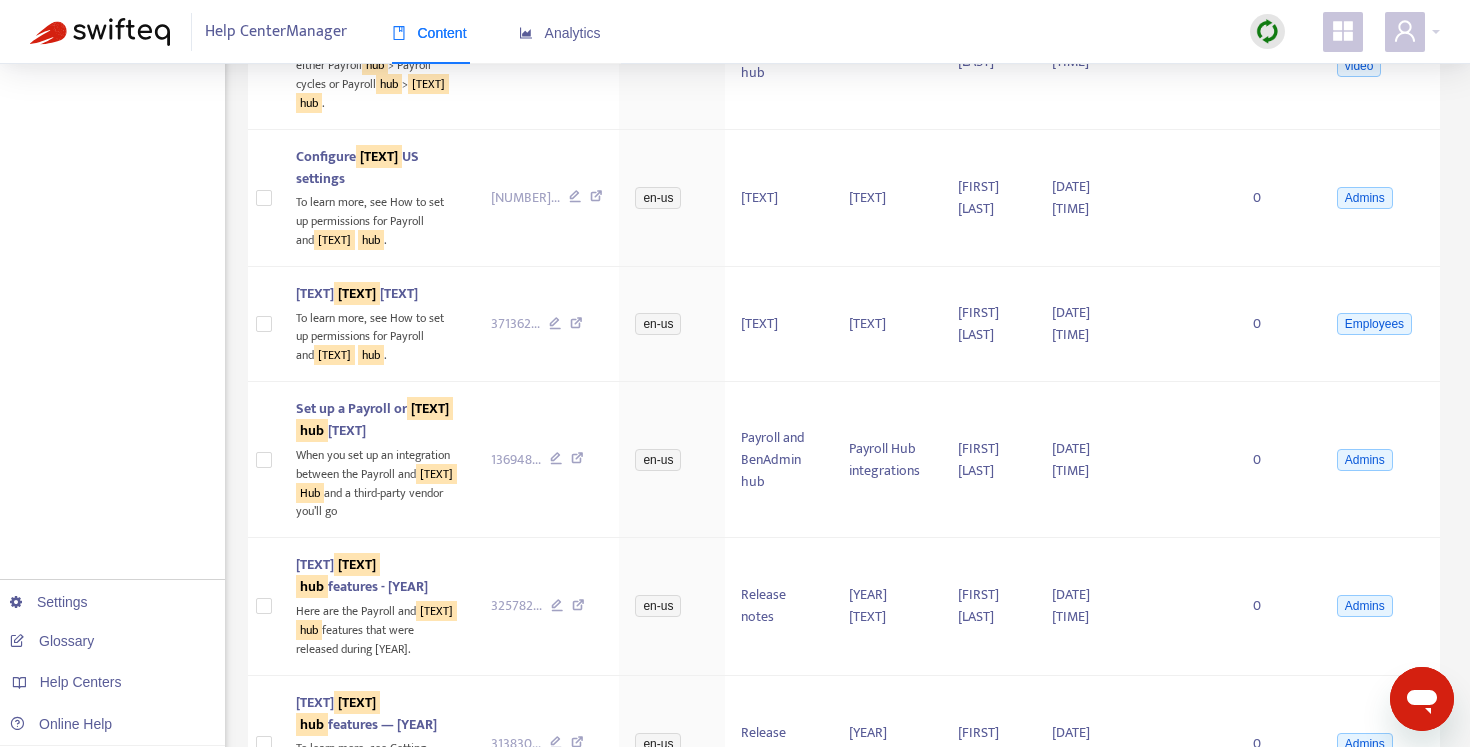 scroll, scrollTop: 0, scrollLeft: 0, axis: both 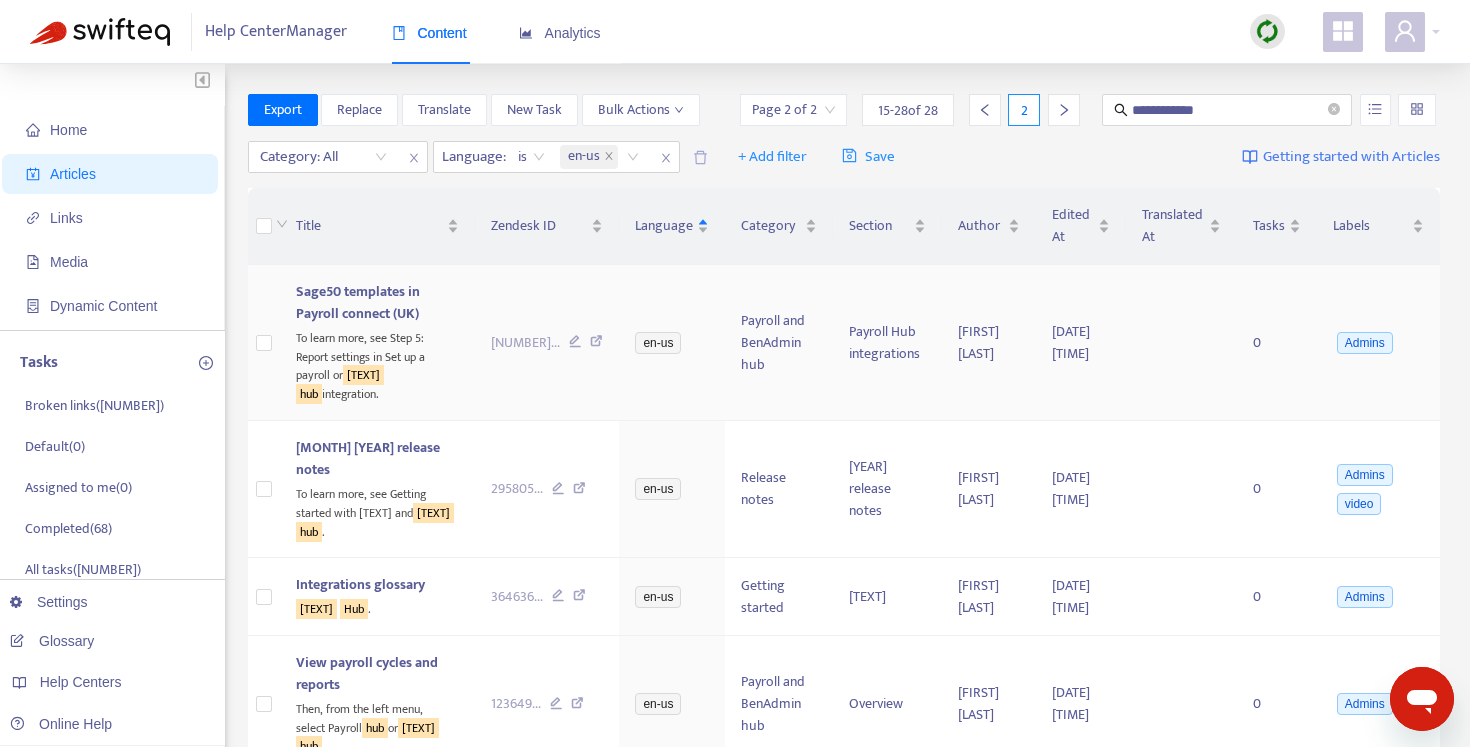 click at bounding box center [596, 344] 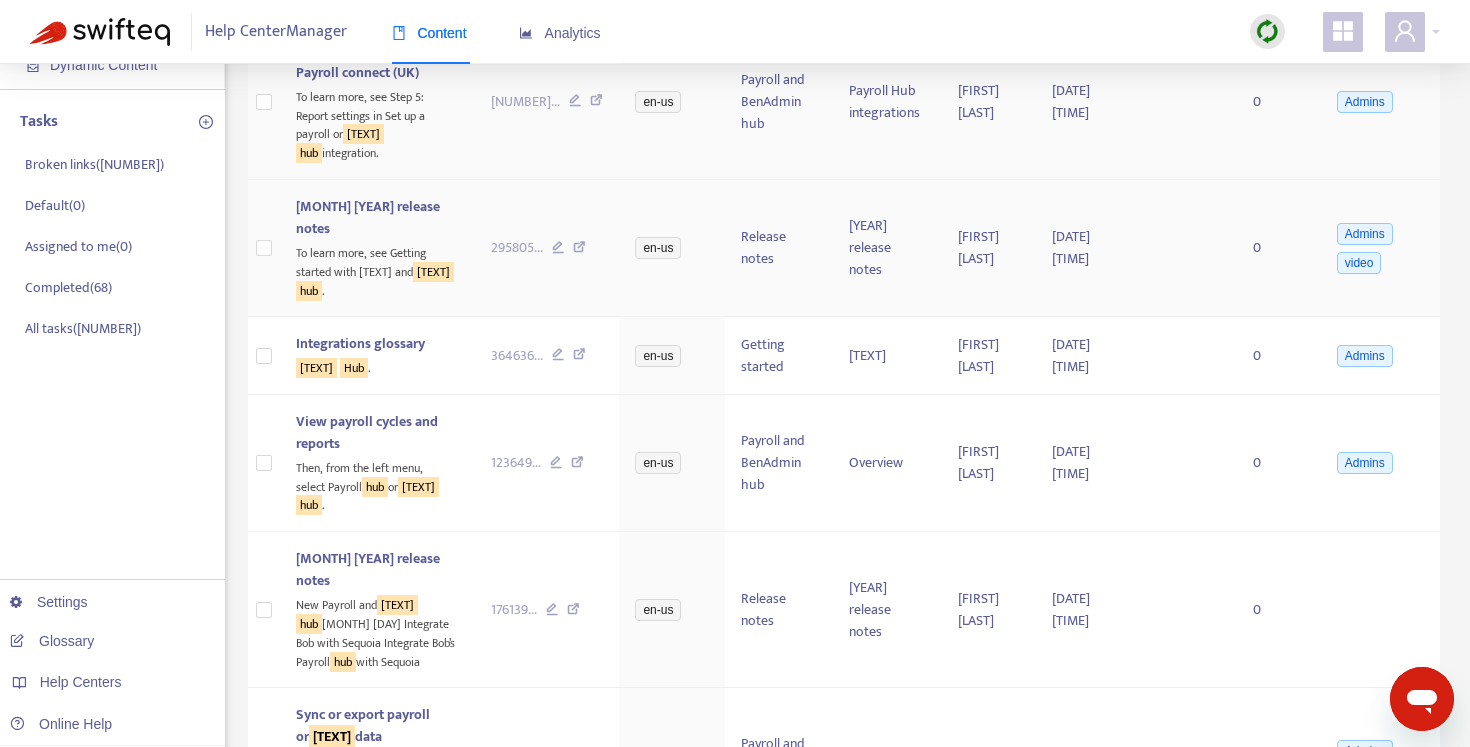 scroll, scrollTop: 255, scrollLeft: 0, axis: vertical 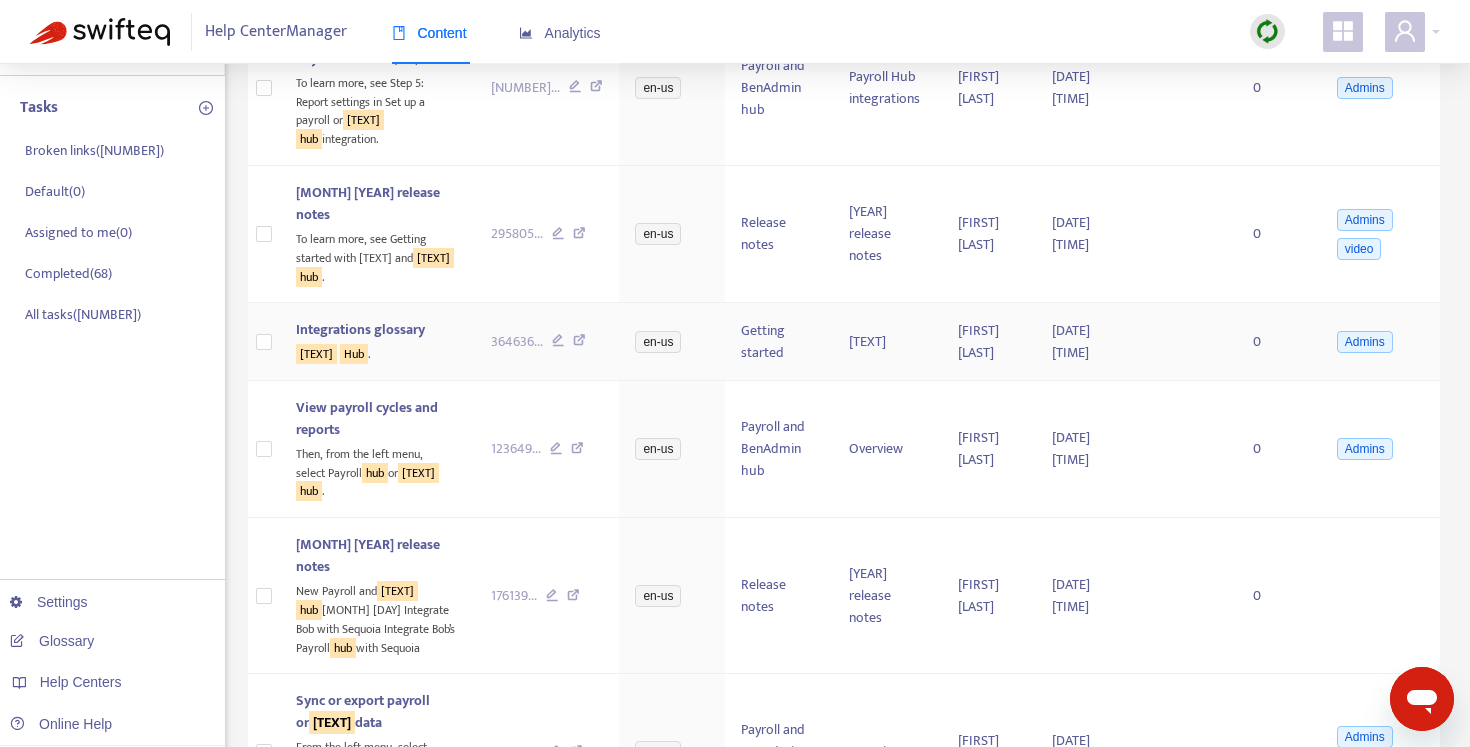 click at bounding box center [579, 343] 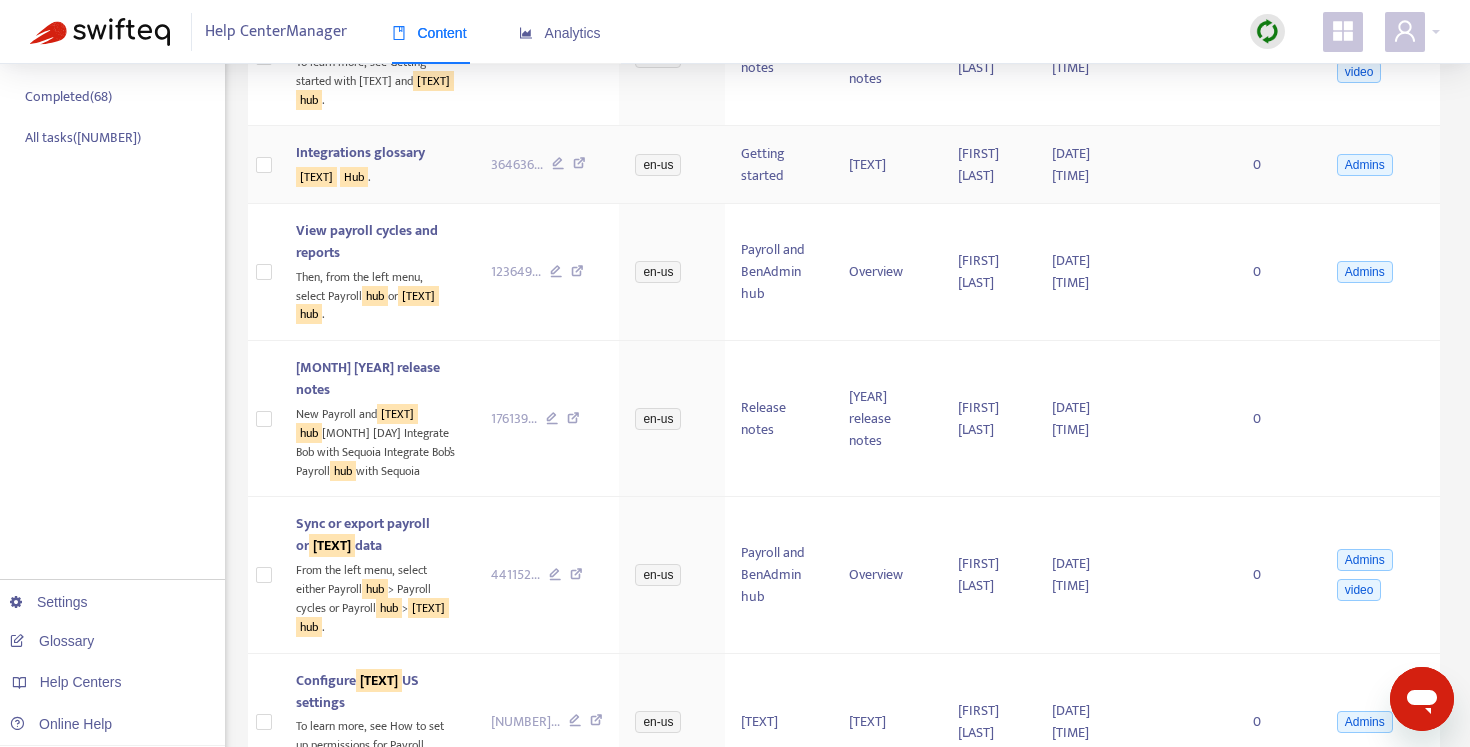 scroll, scrollTop: 431, scrollLeft: 0, axis: vertical 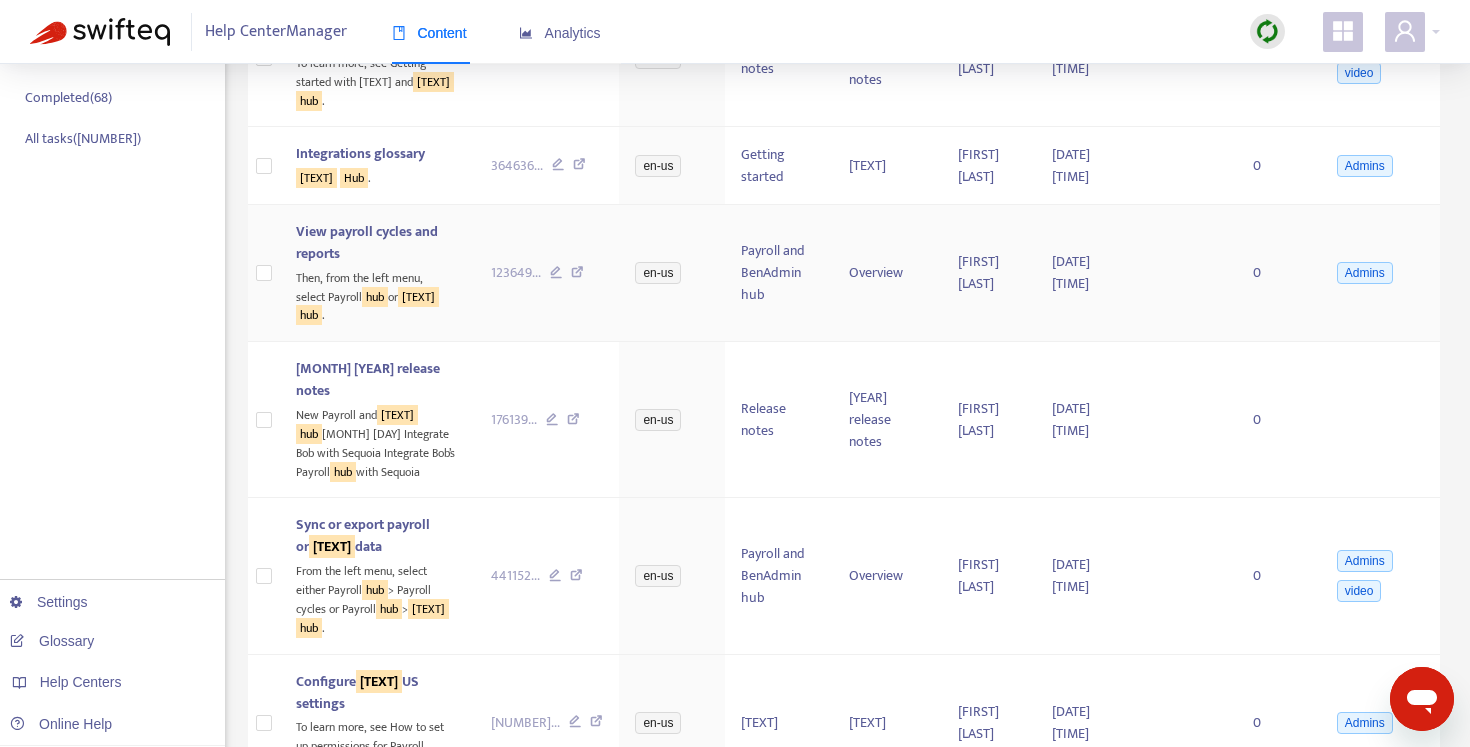 click at bounding box center (577, 275) 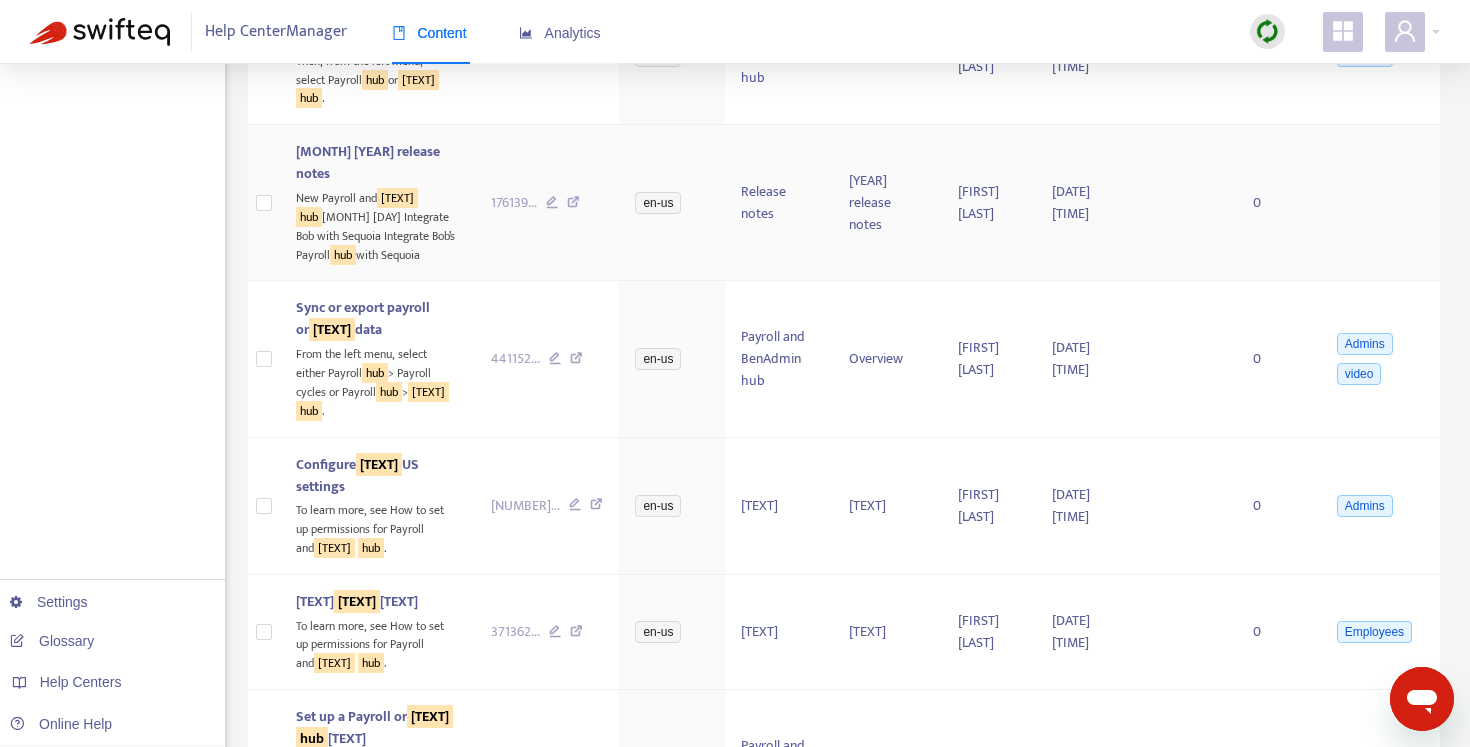 scroll, scrollTop: 716, scrollLeft: 0, axis: vertical 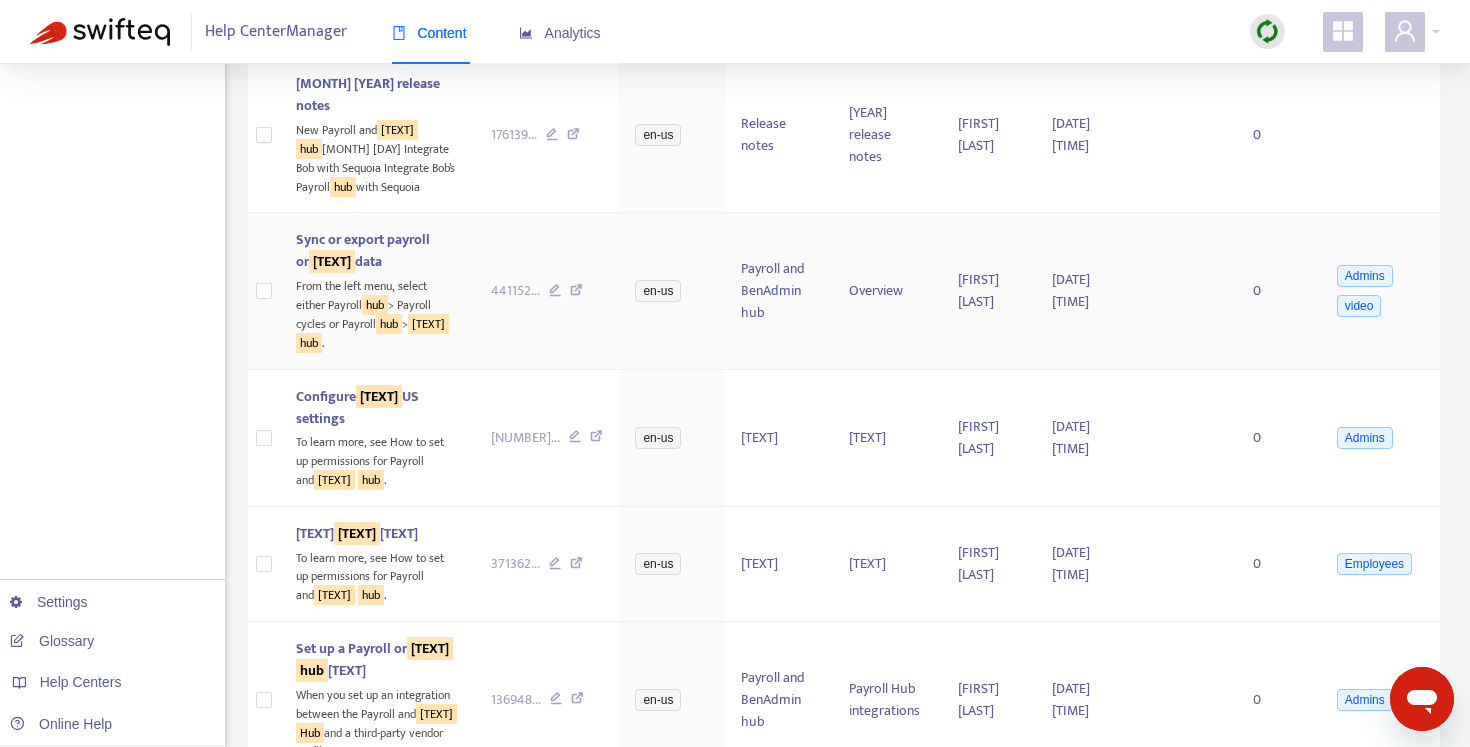 click at bounding box center (576, 293) 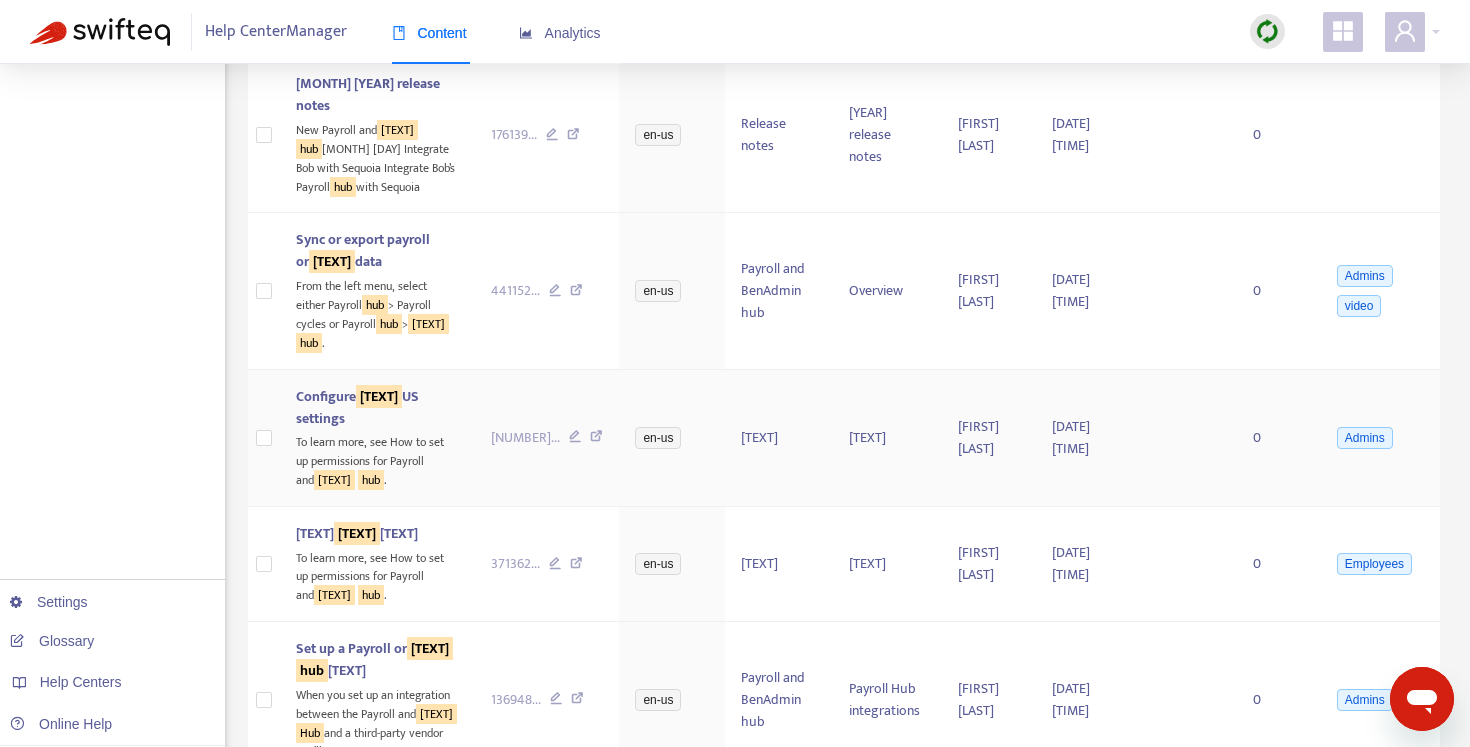 click at bounding box center [596, 439] 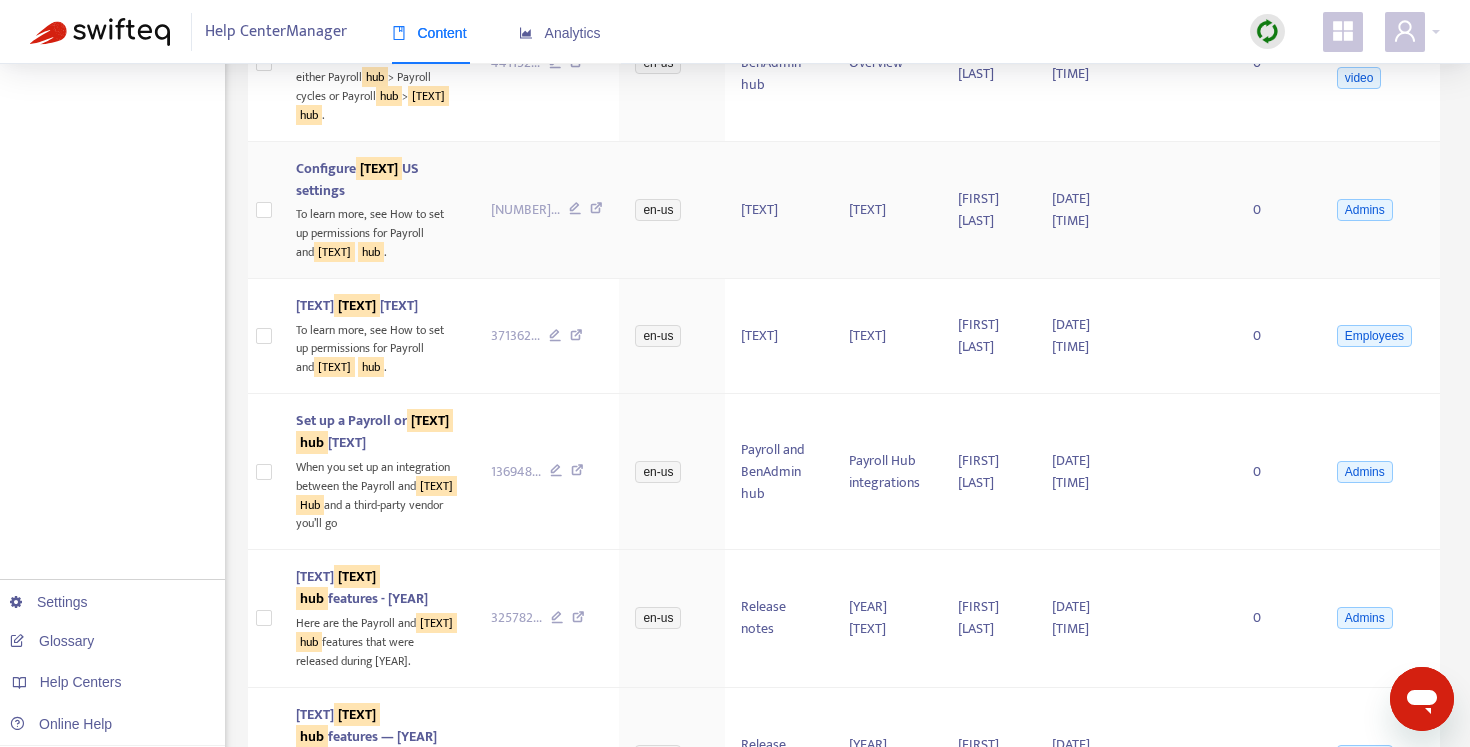 scroll, scrollTop: 970, scrollLeft: 0, axis: vertical 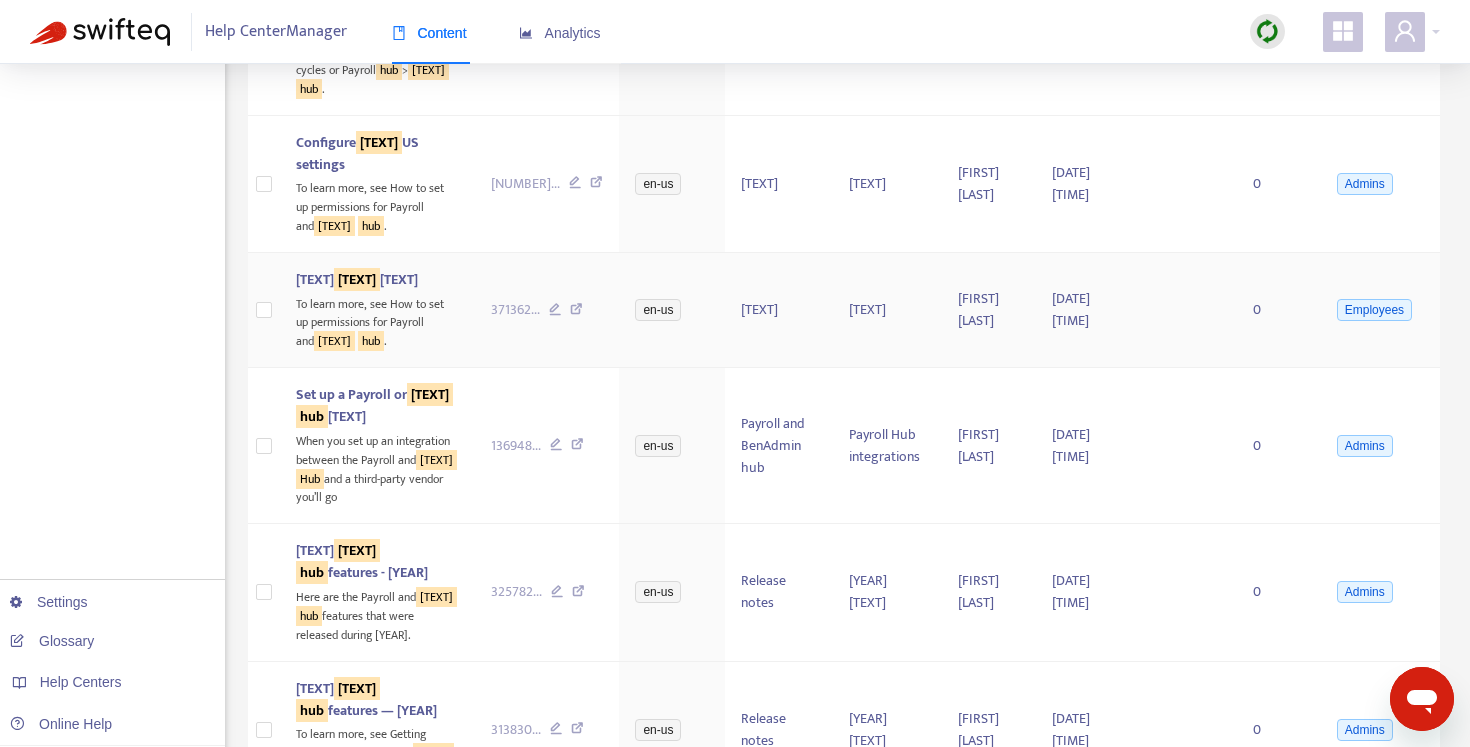 click at bounding box center [576, 312] 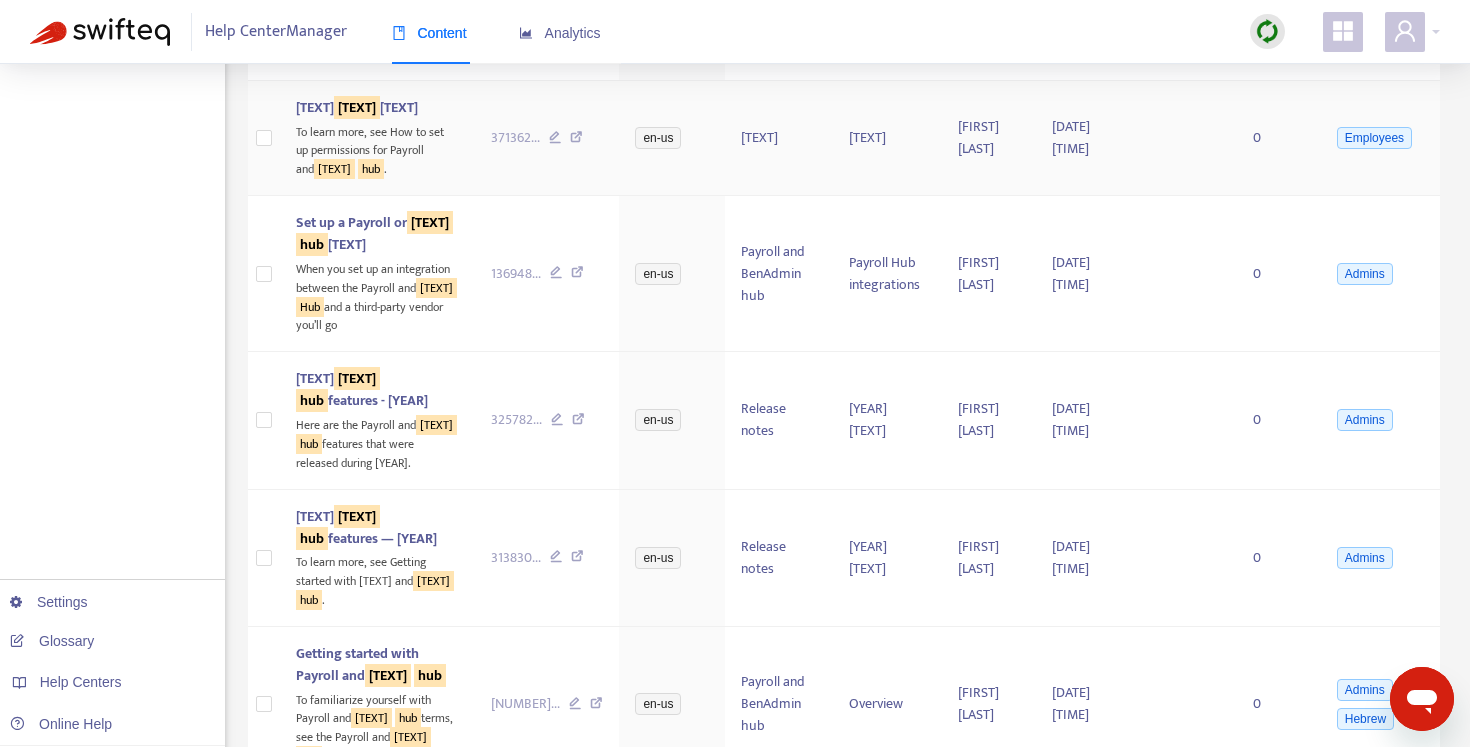 scroll, scrollTop: 1195, scrollLeft: 0, axis: vertical 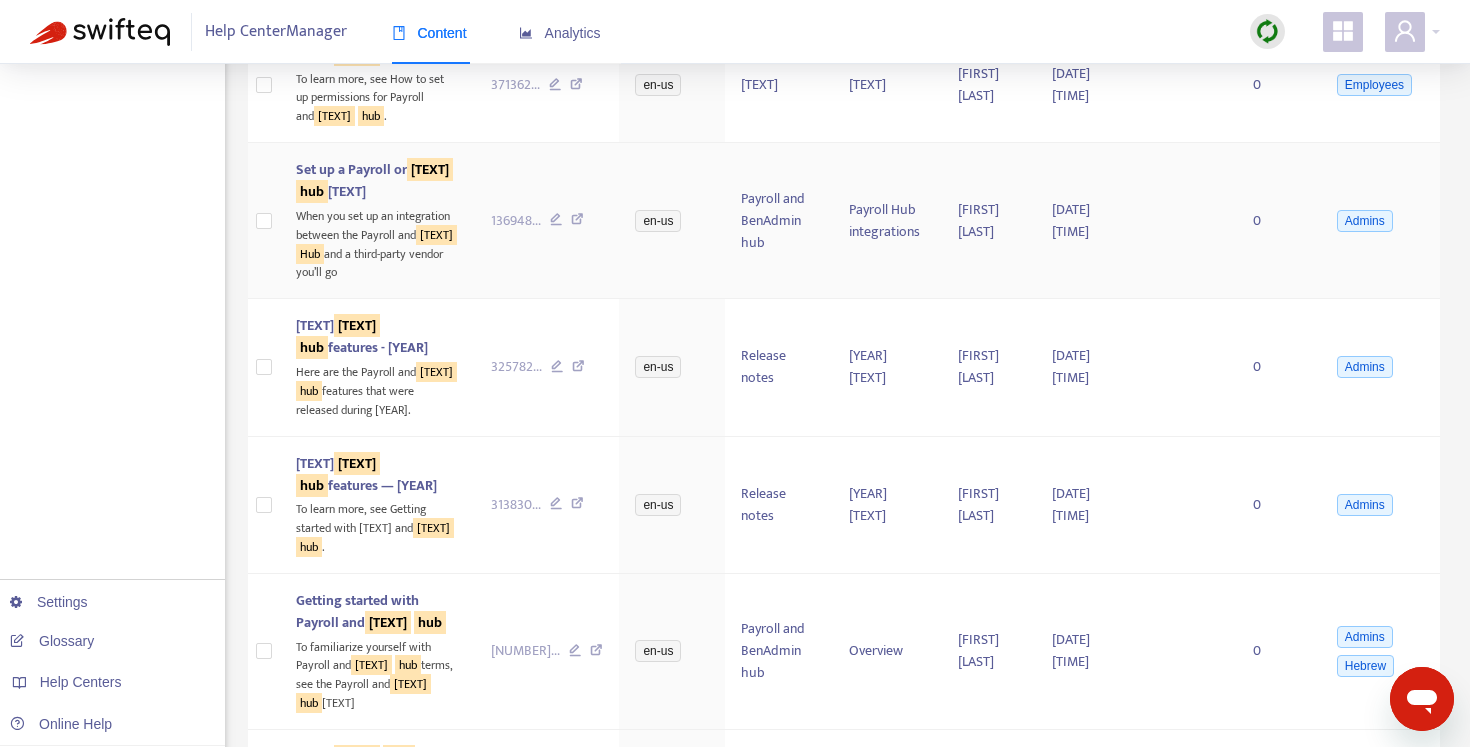 click at bounding box center [577, 222] 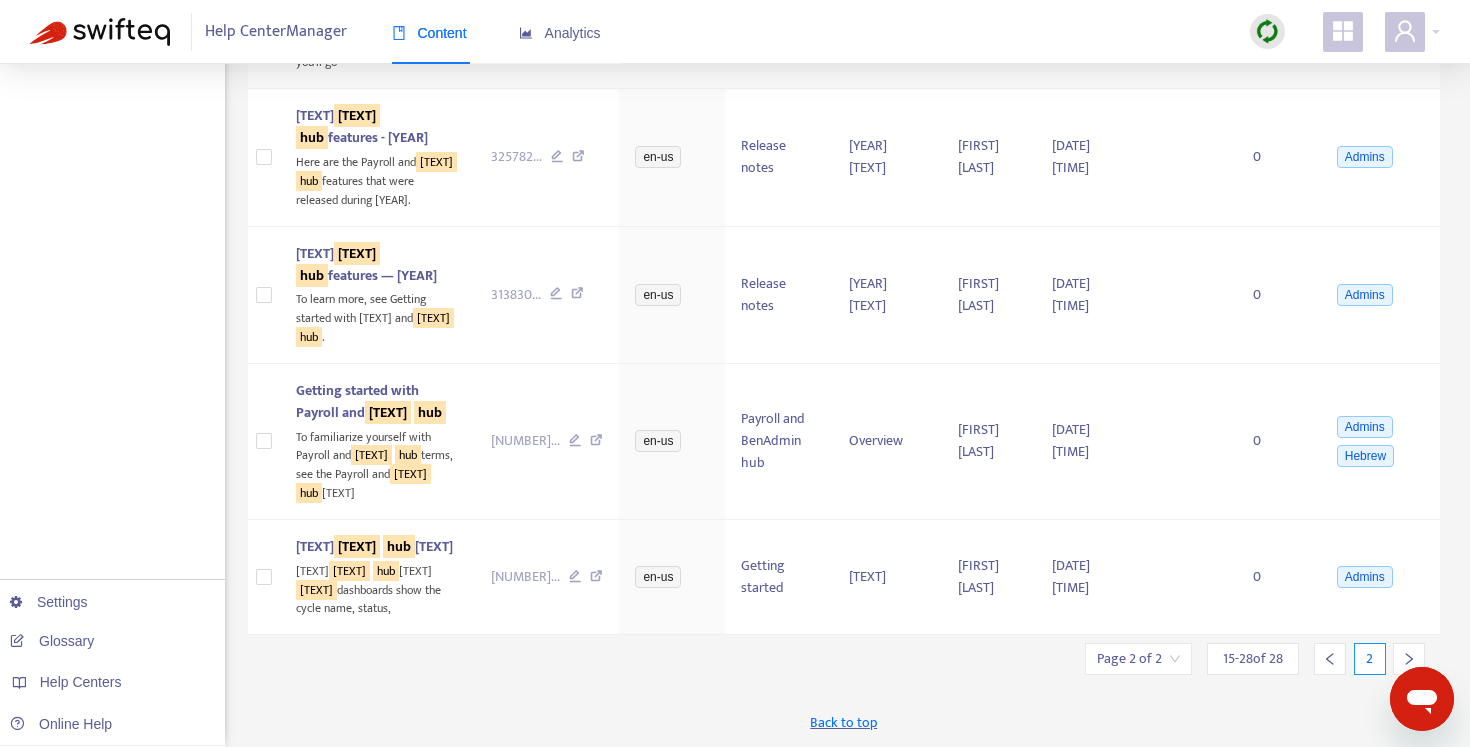scroll, scrollTop: 1433, scrollLeft: 0, axis: vertical 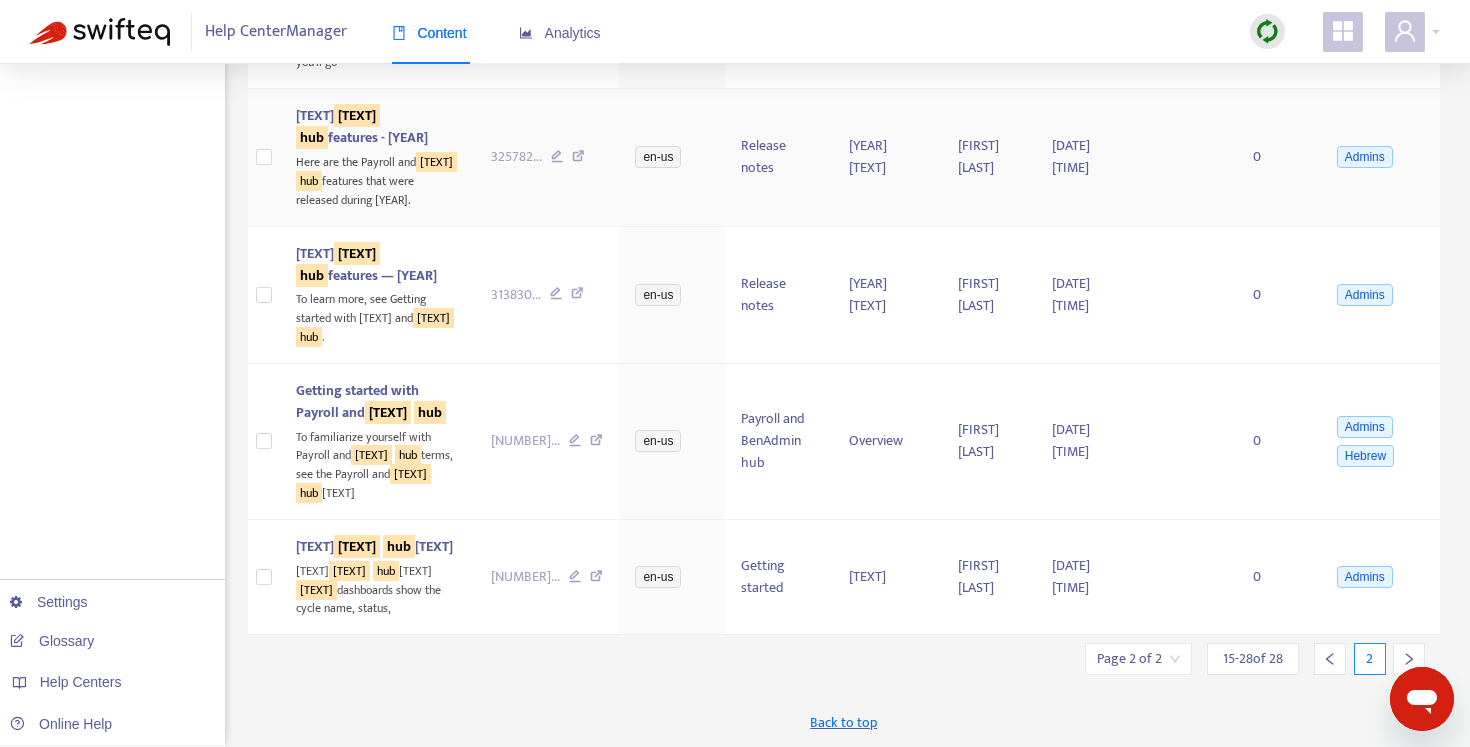 click at bounding box center [578, 159] 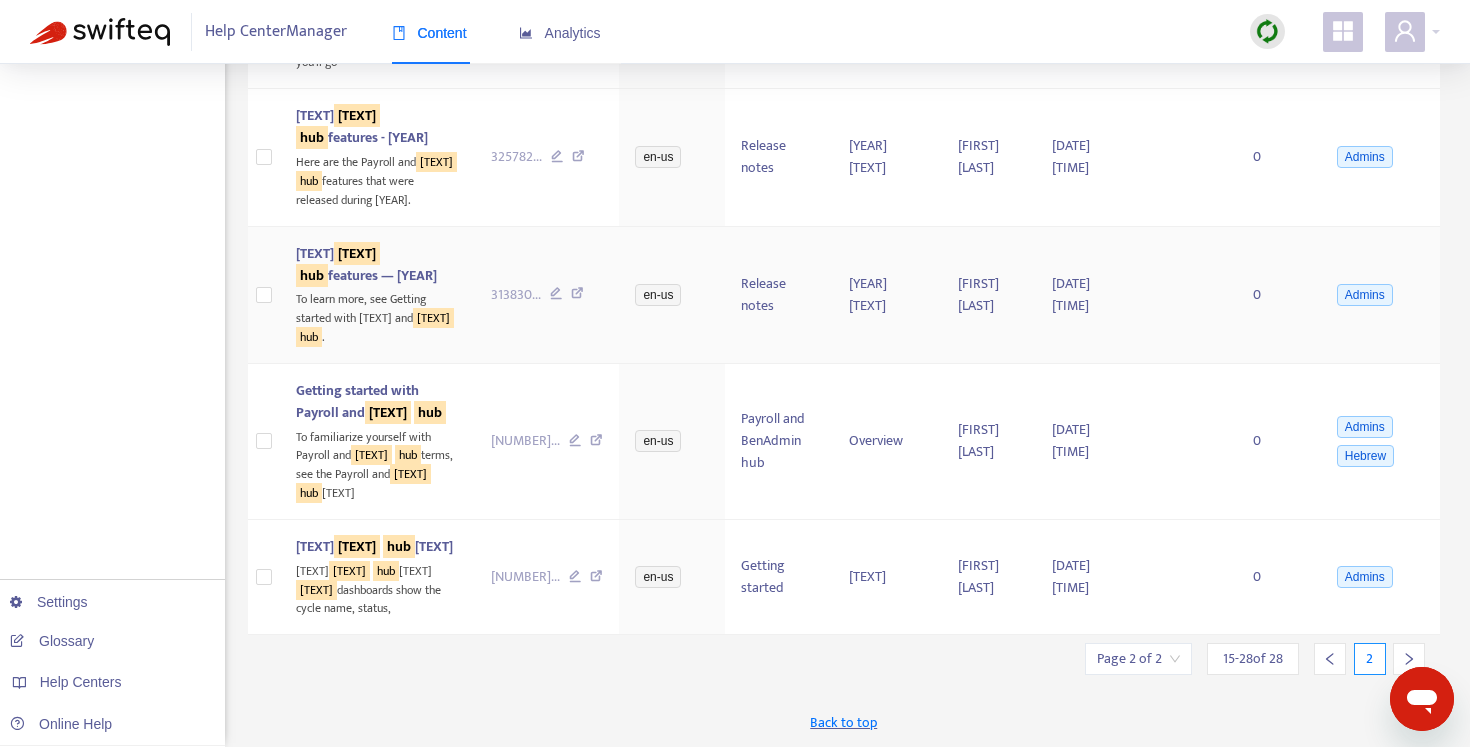 scroll, scrollTop: 1648, scrollLeft: 0, axis: vertical 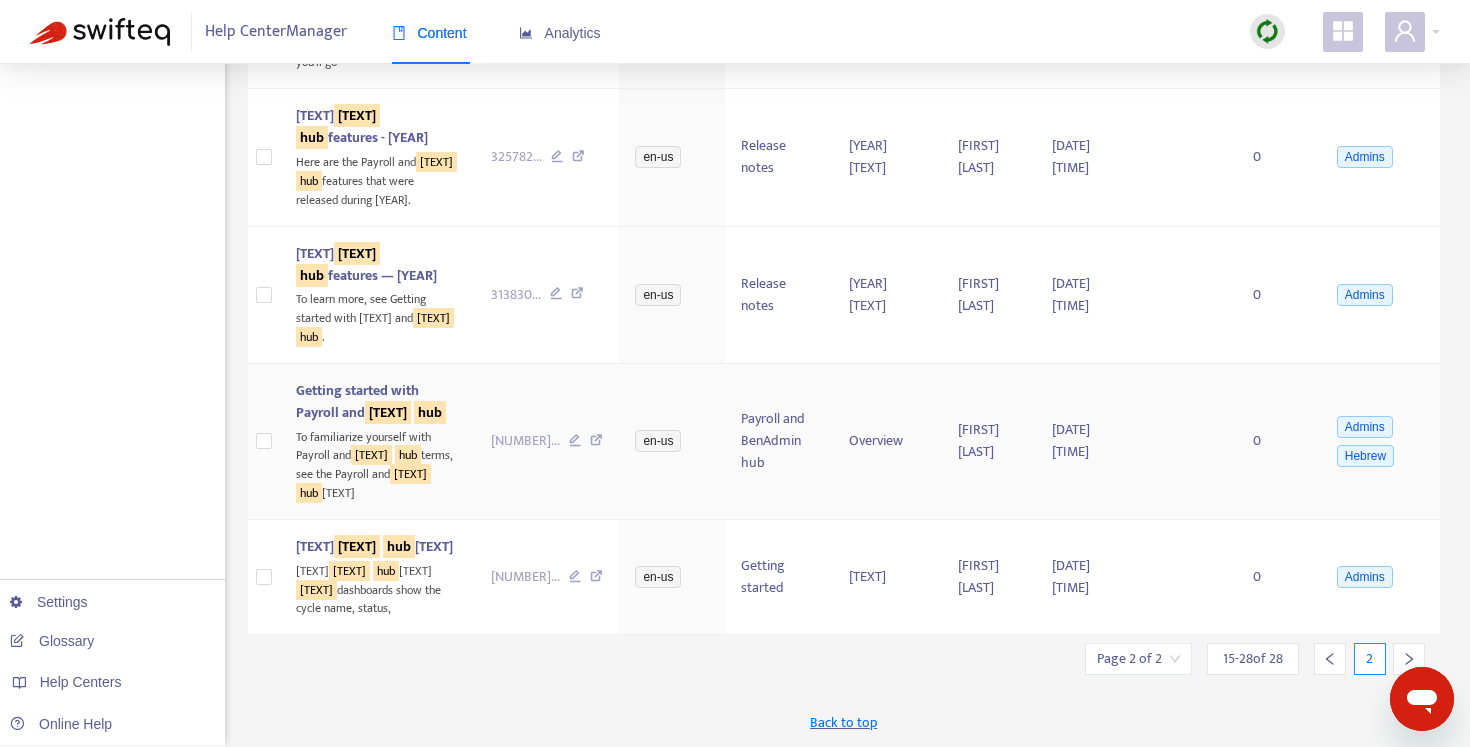 click at bounding box center (596, 443) 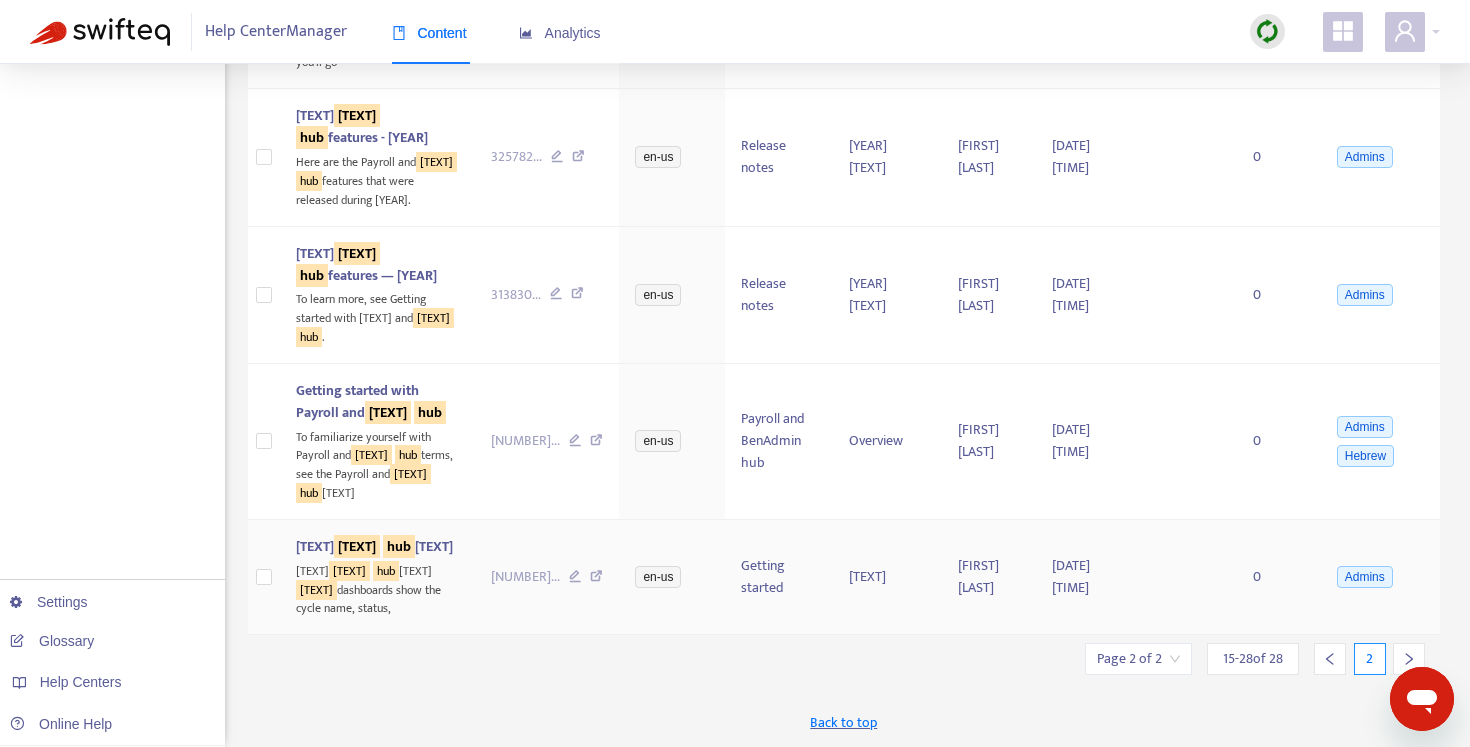 click at bounding box center (596, 579) 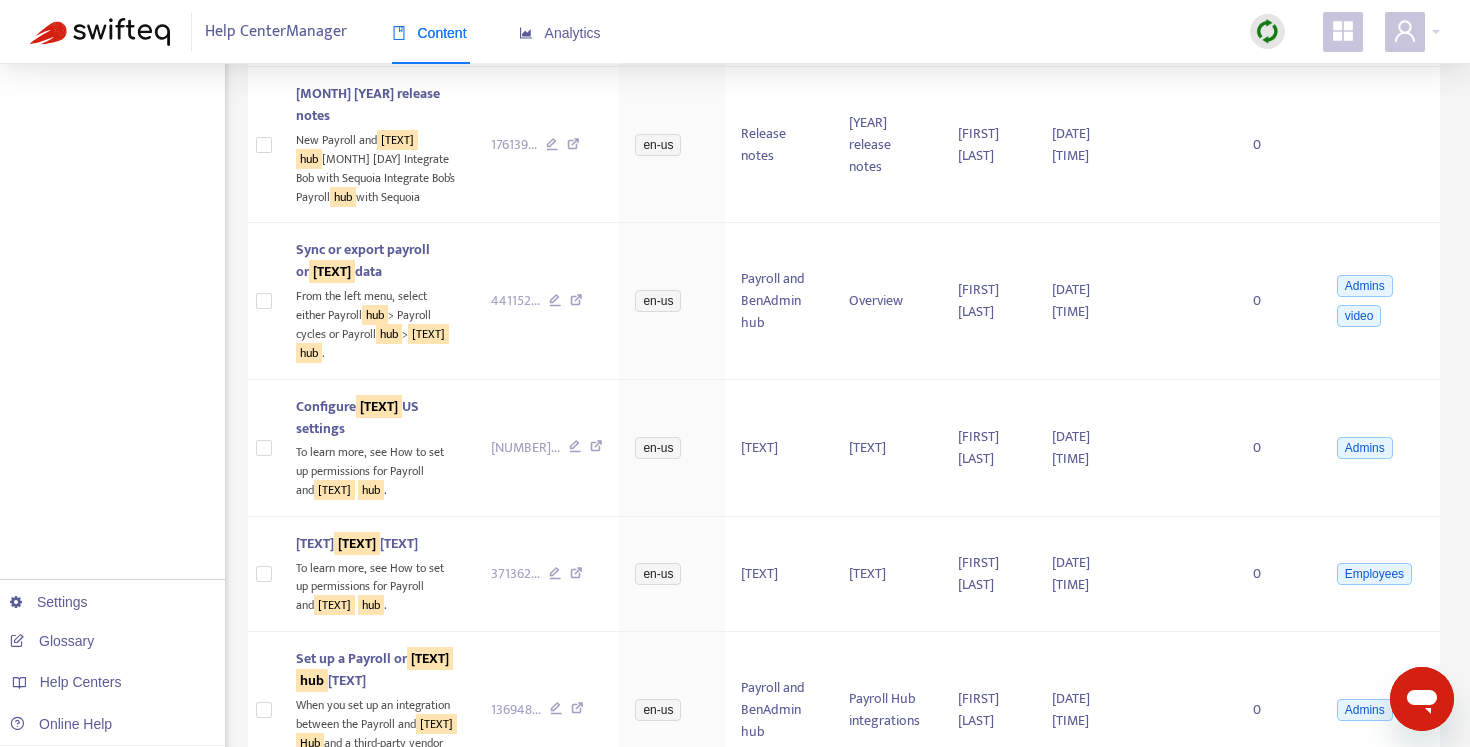scroll, scrollTop: 0, scrollLeft: 0, axis: both 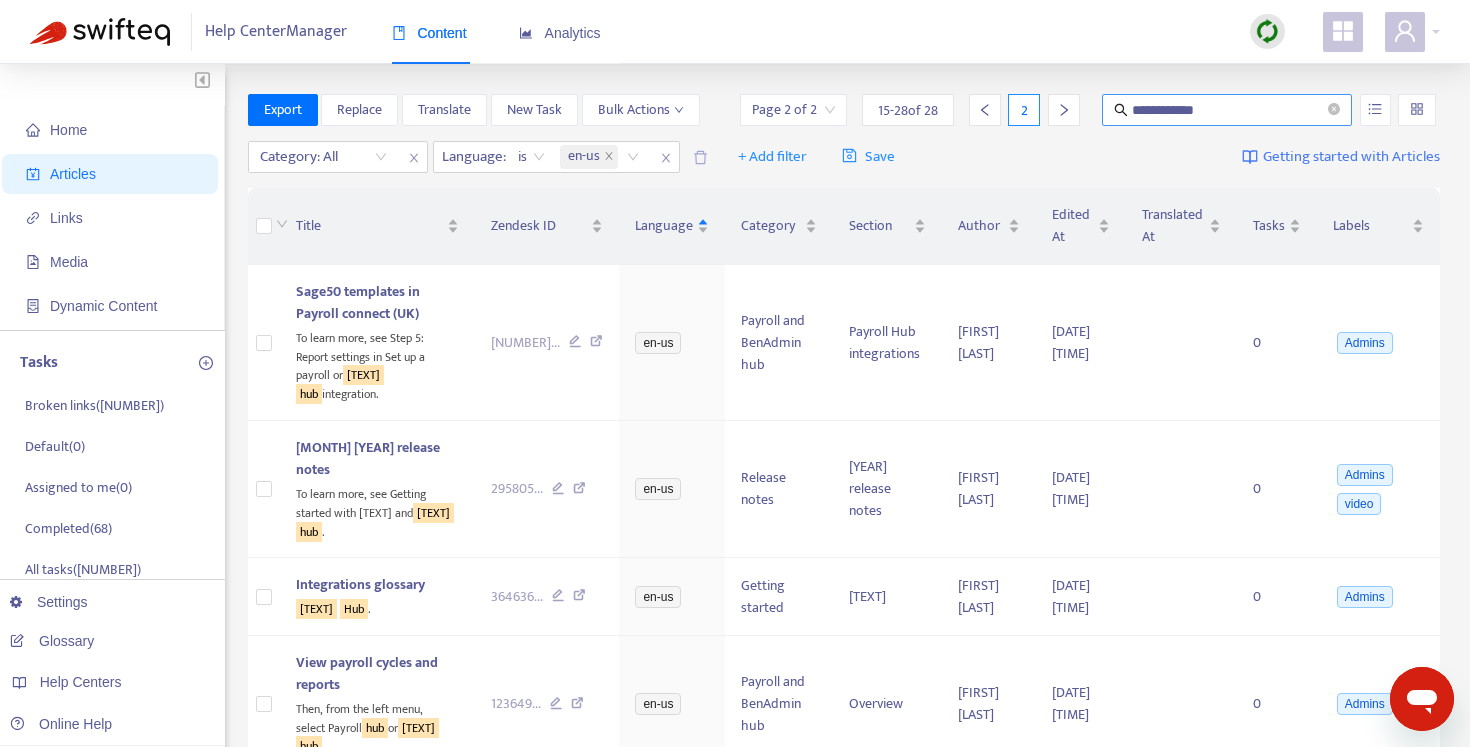 click on "**********" at bounding box center [1228, 110] 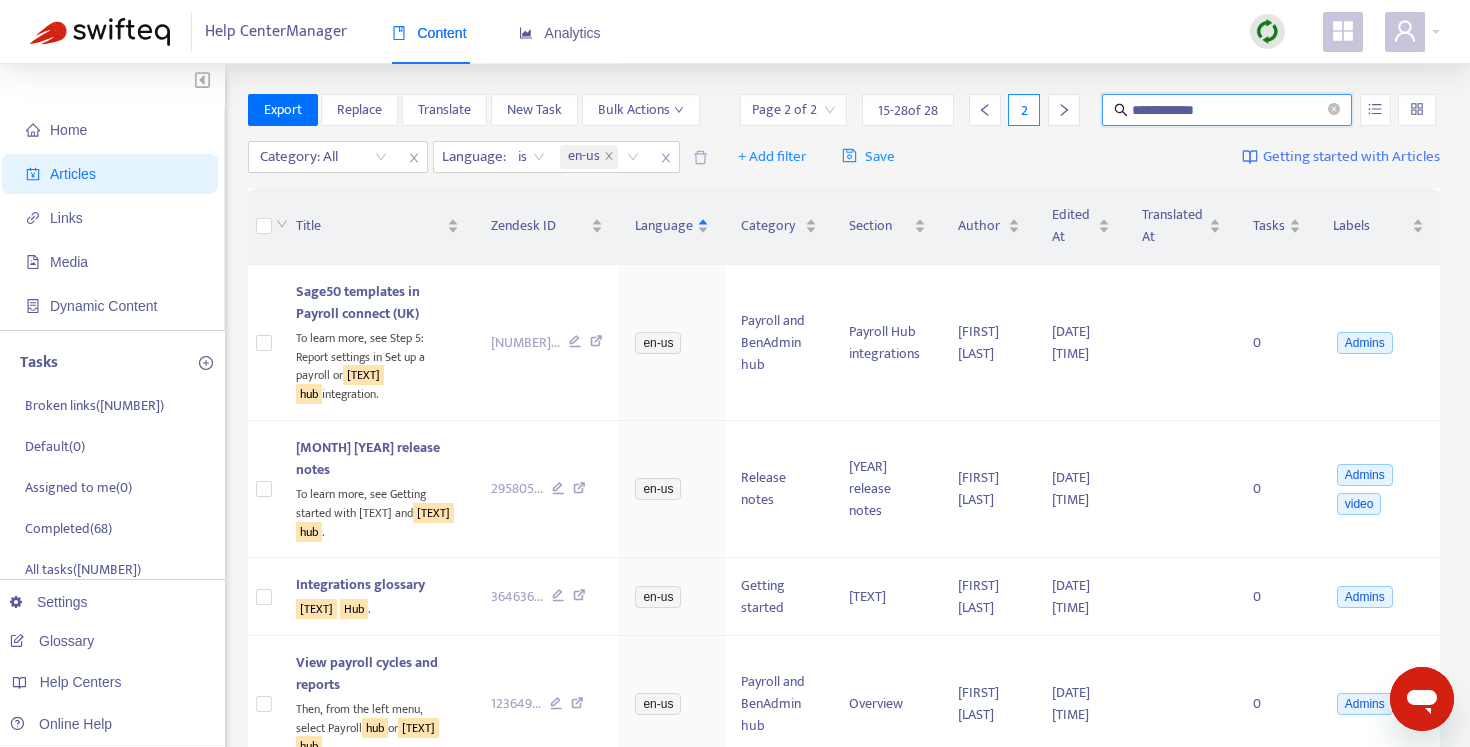 click on "**********" at bounding box center (1228, 110) 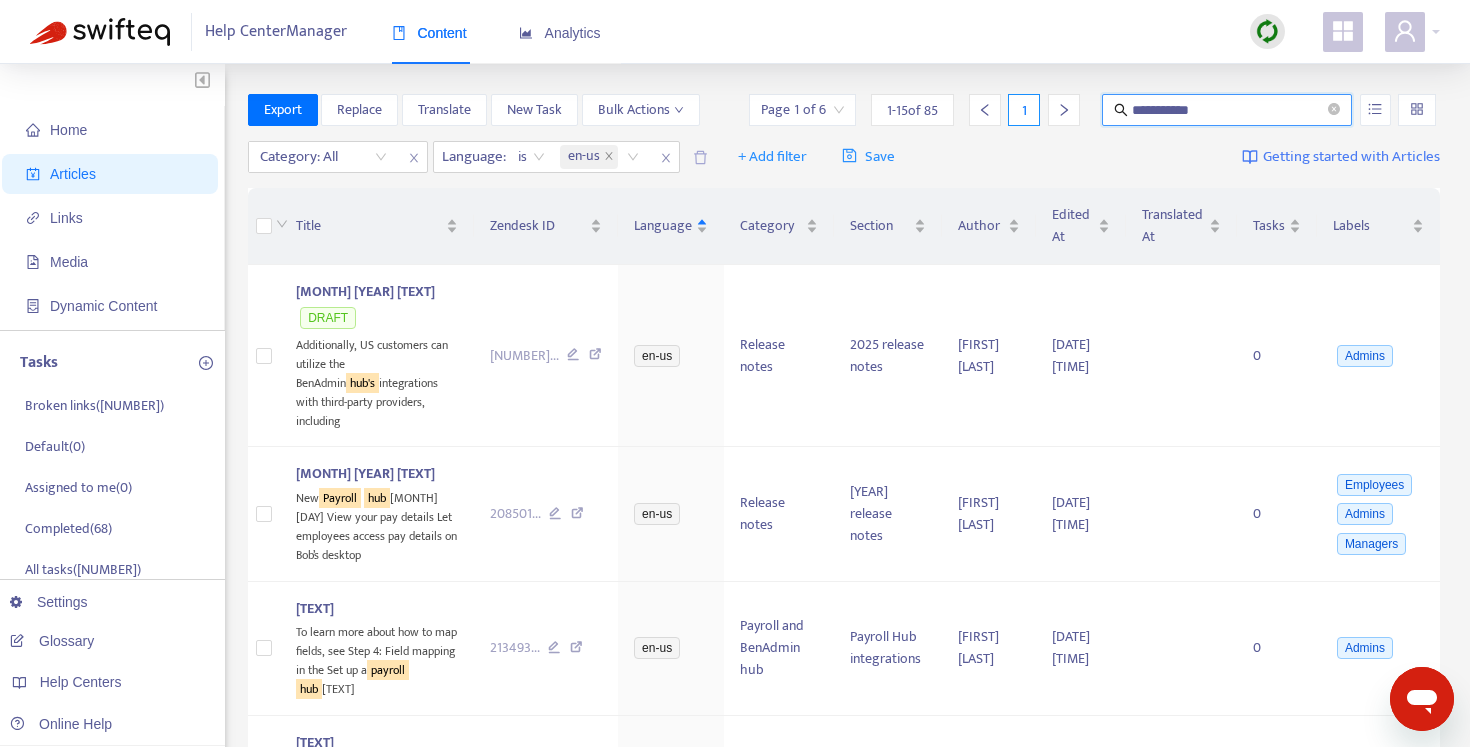 click on "Category: All Language : is en-us   + Add filter   Save Getting started with Articles" at bounding box center [844, 157] 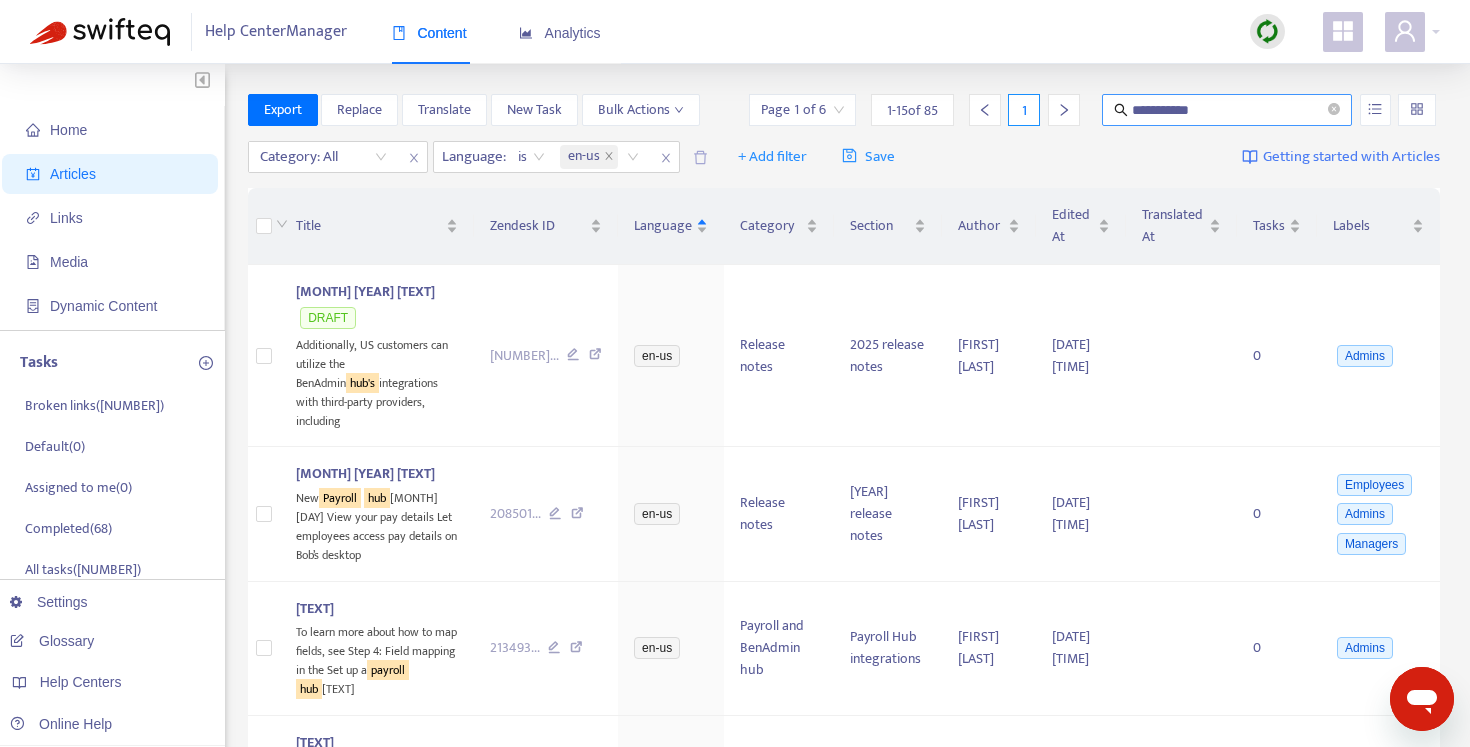 click on "**********" at bounding box center [1228, 110] 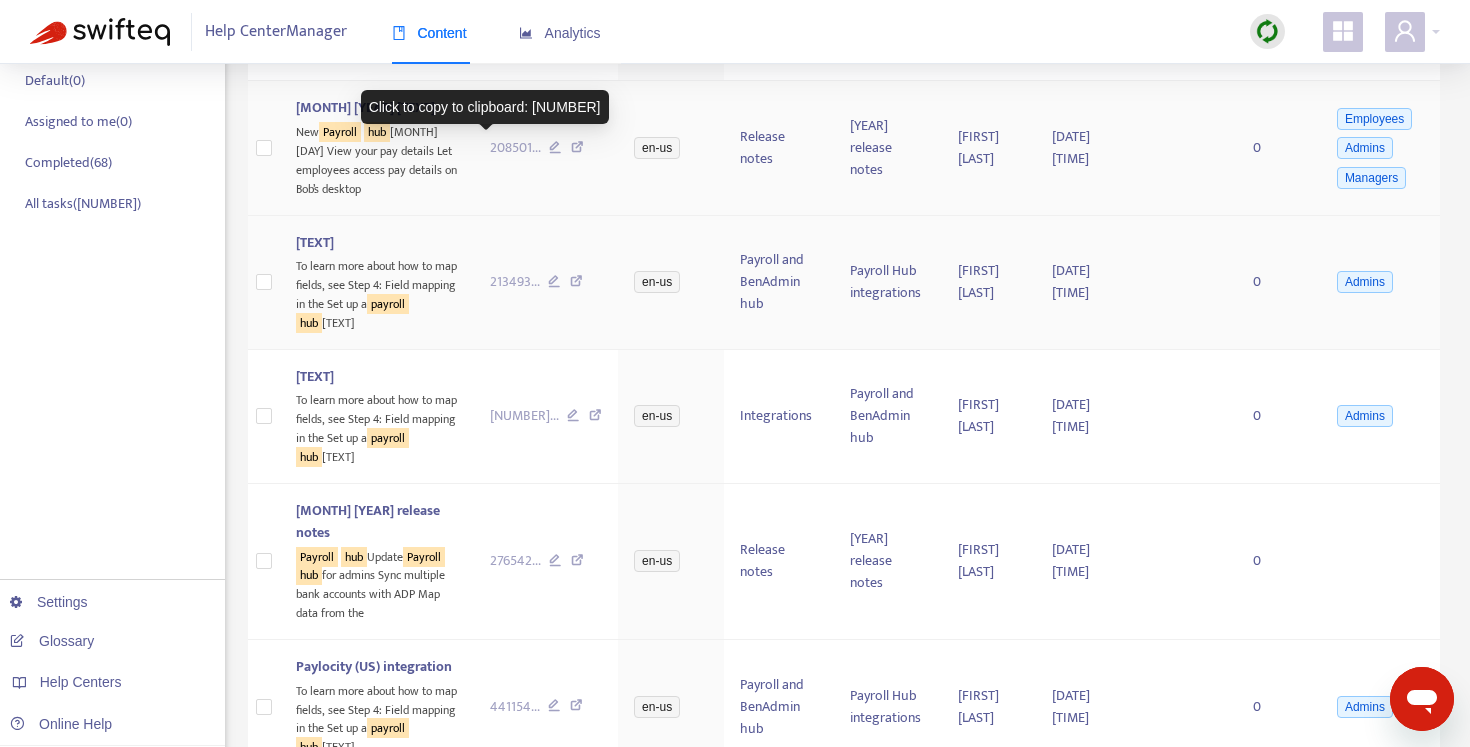 scroll, scrollTop: 373, scrollLeft: 0, axis: vertical 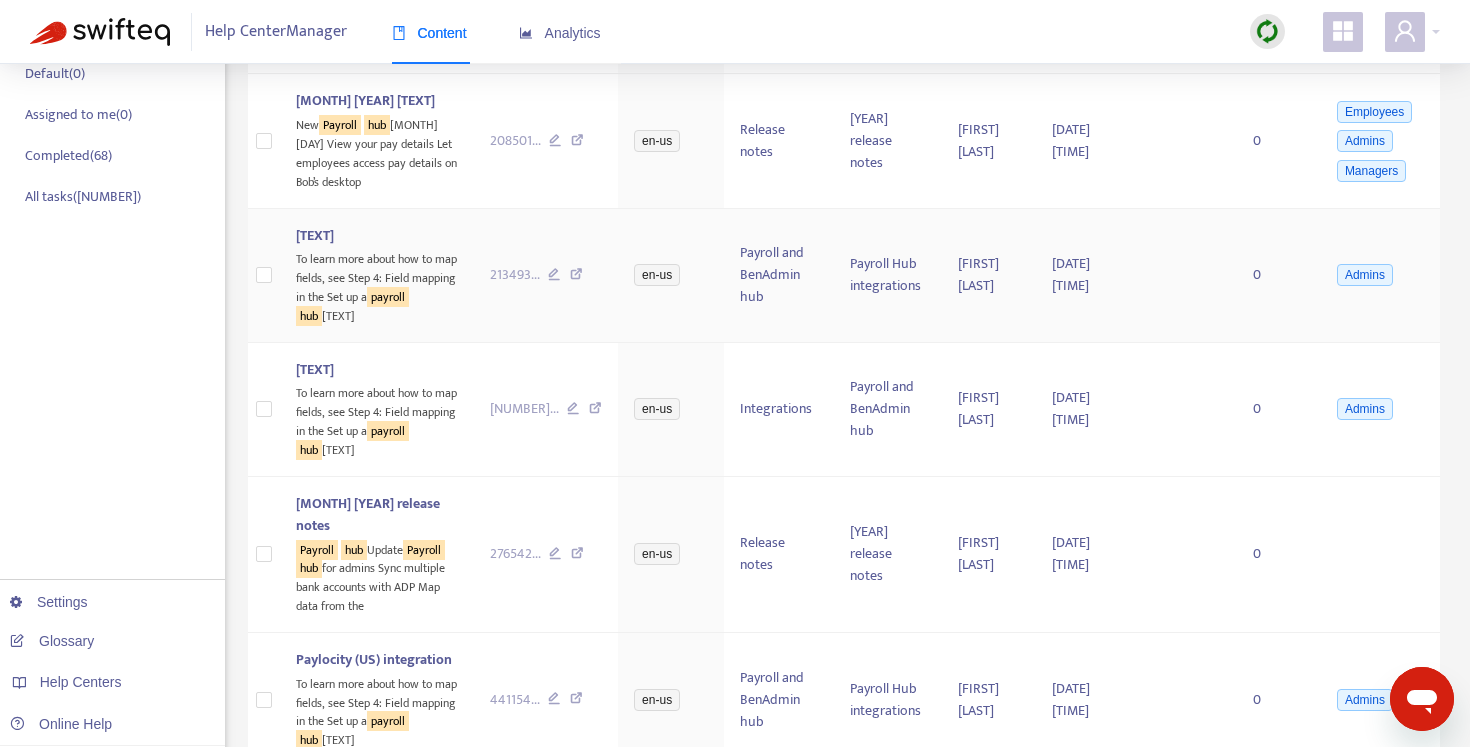 click at bounding box center [576, 277] 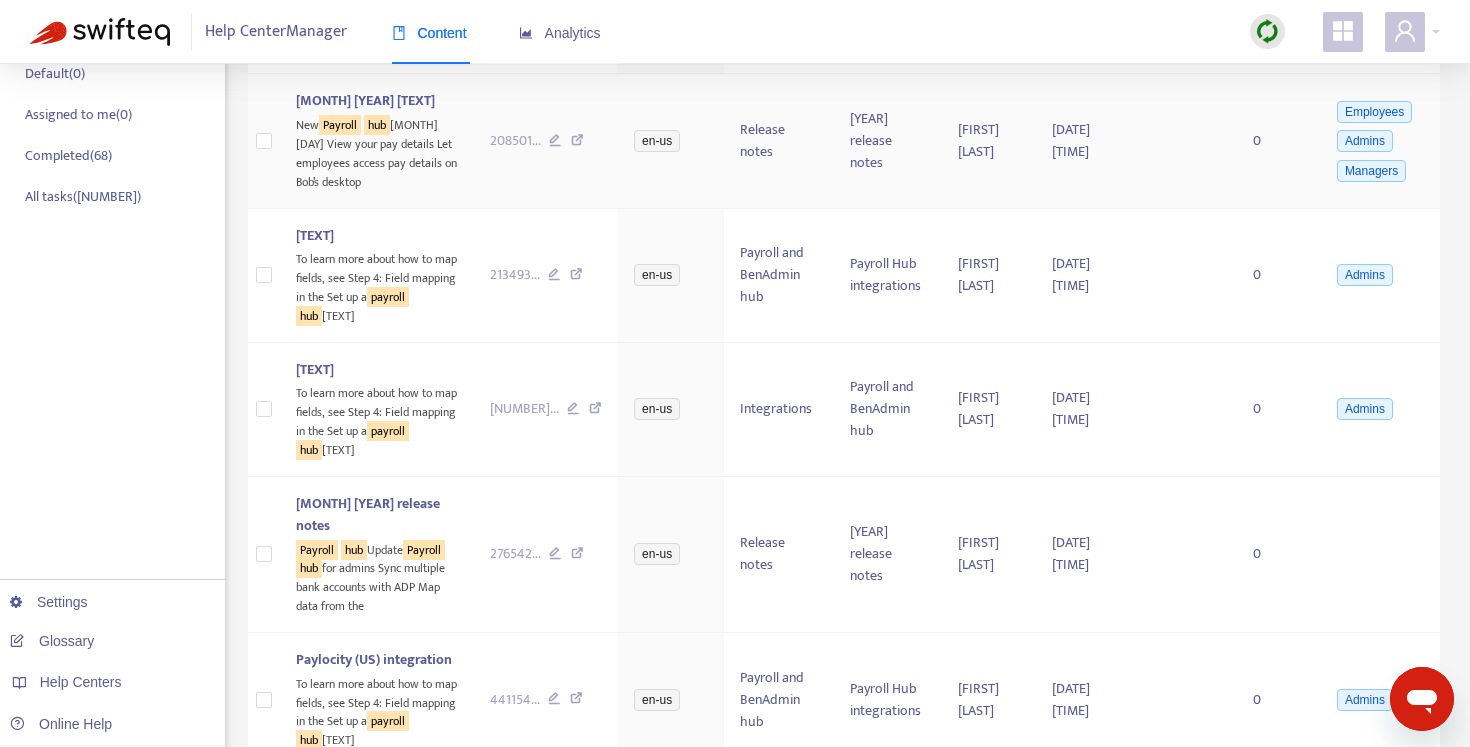 scroll, scrollTop: 0, scrollLeft: 0, axis: both 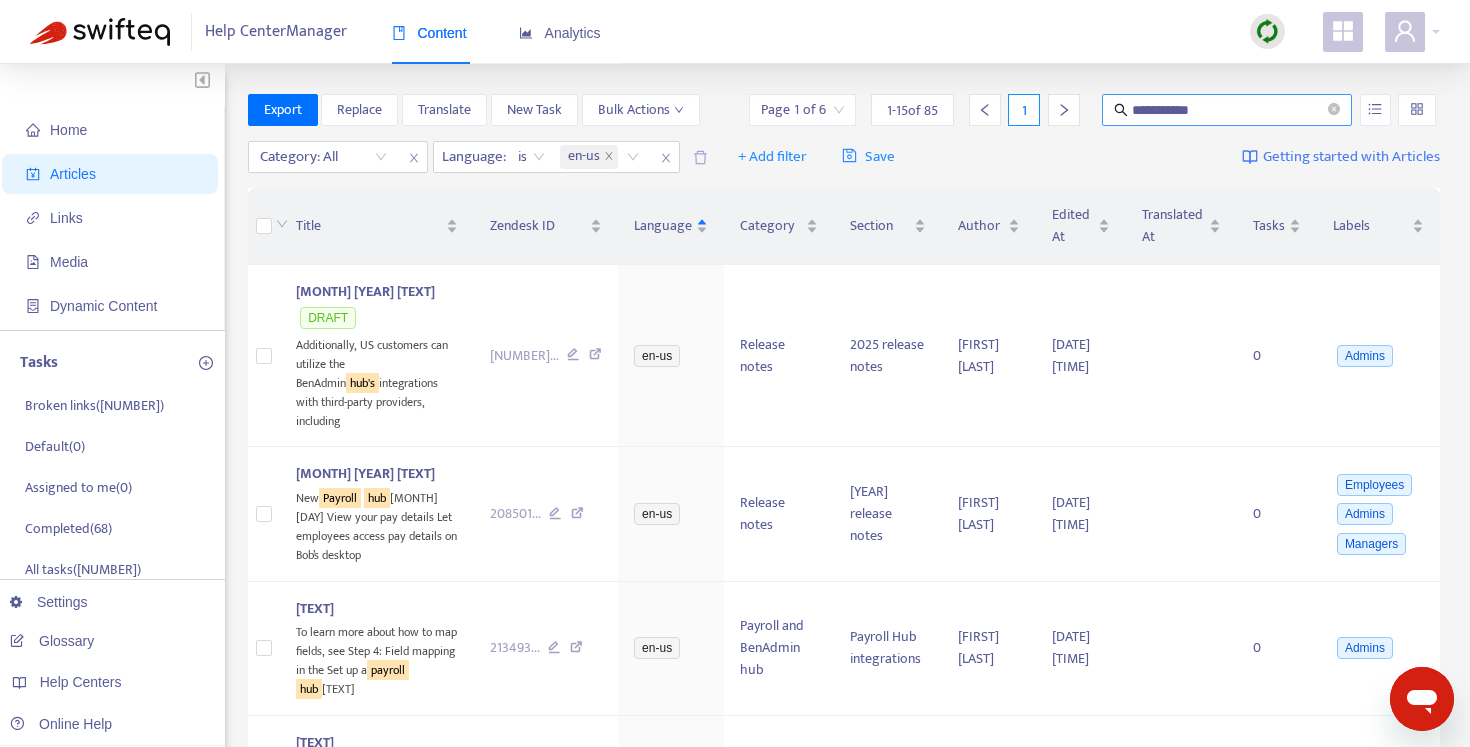 click on "**********" at bounding box center [1228, 110] 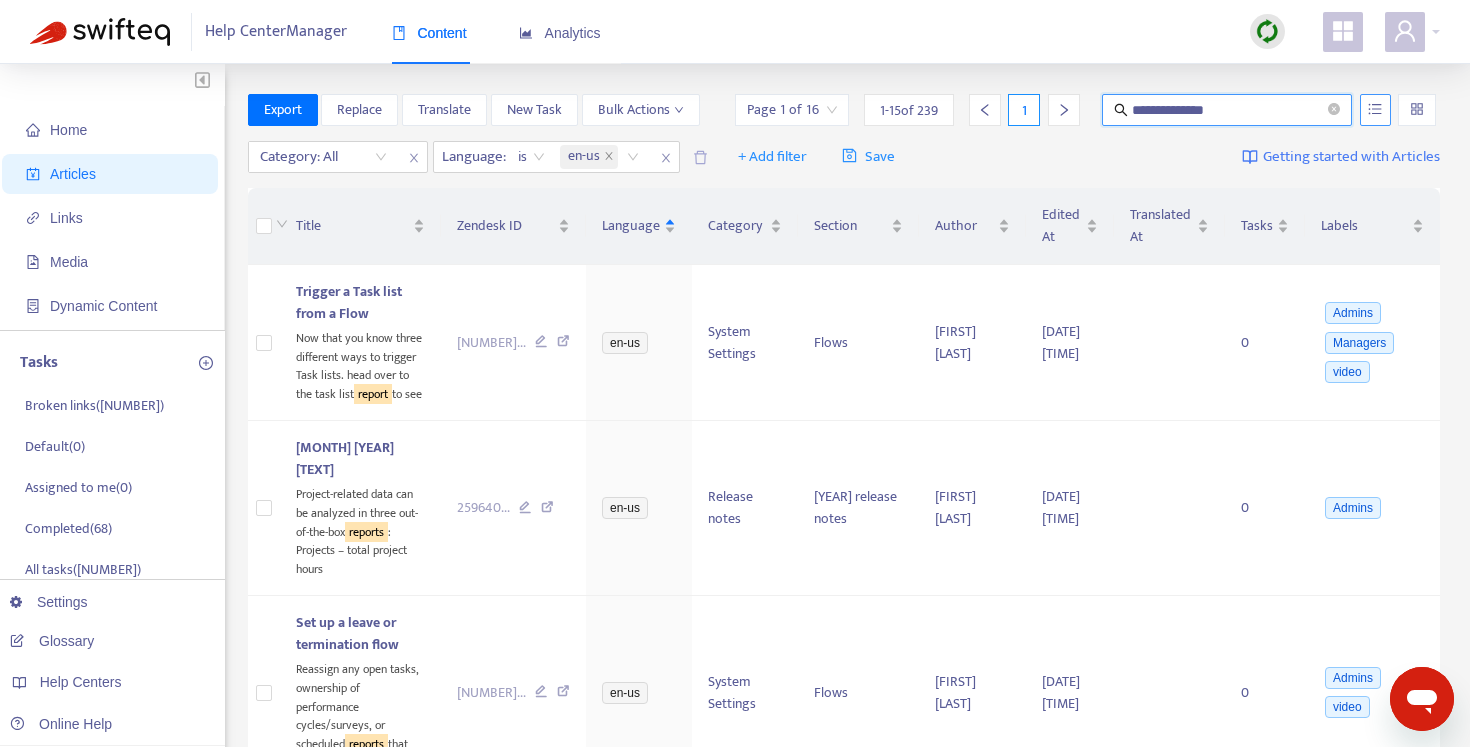 type on "**********" 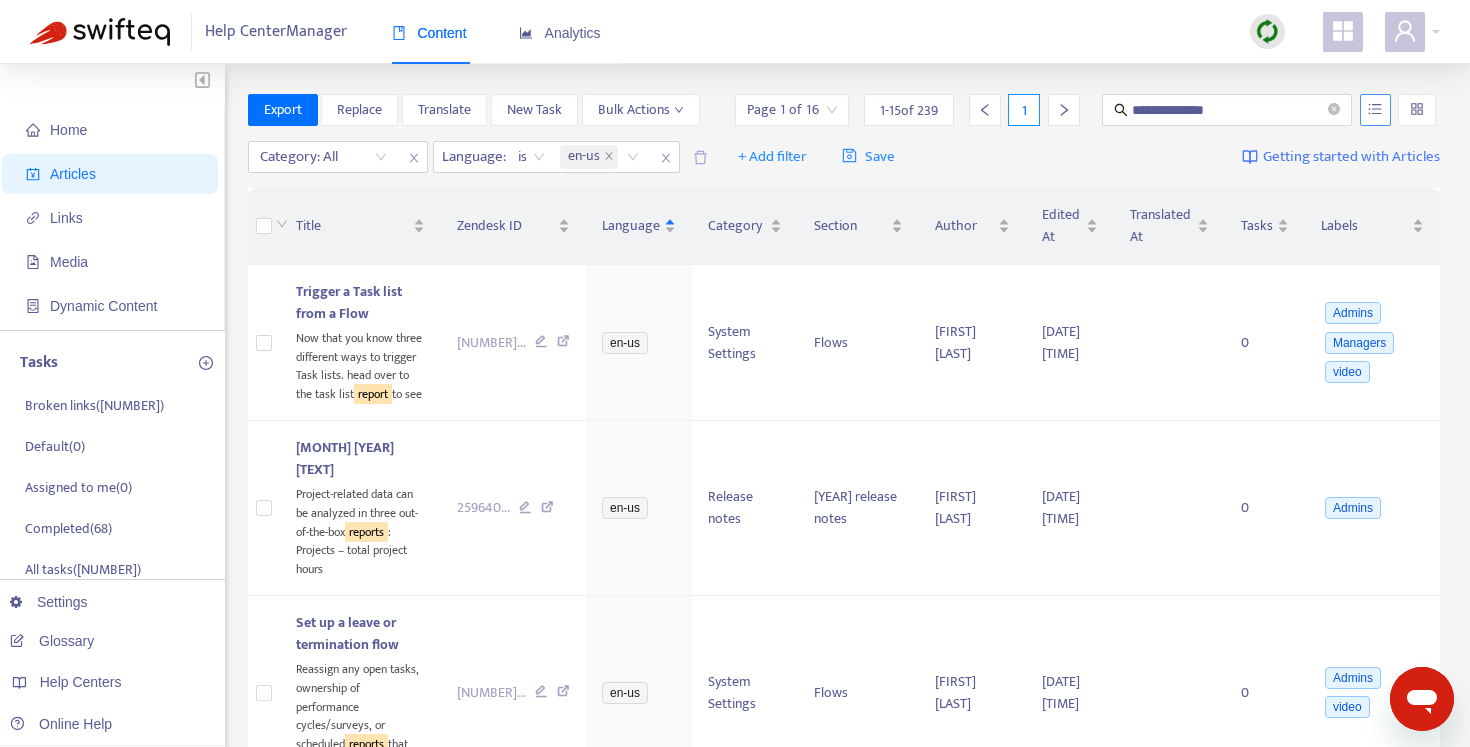 click at bounding box center (1375, 110) 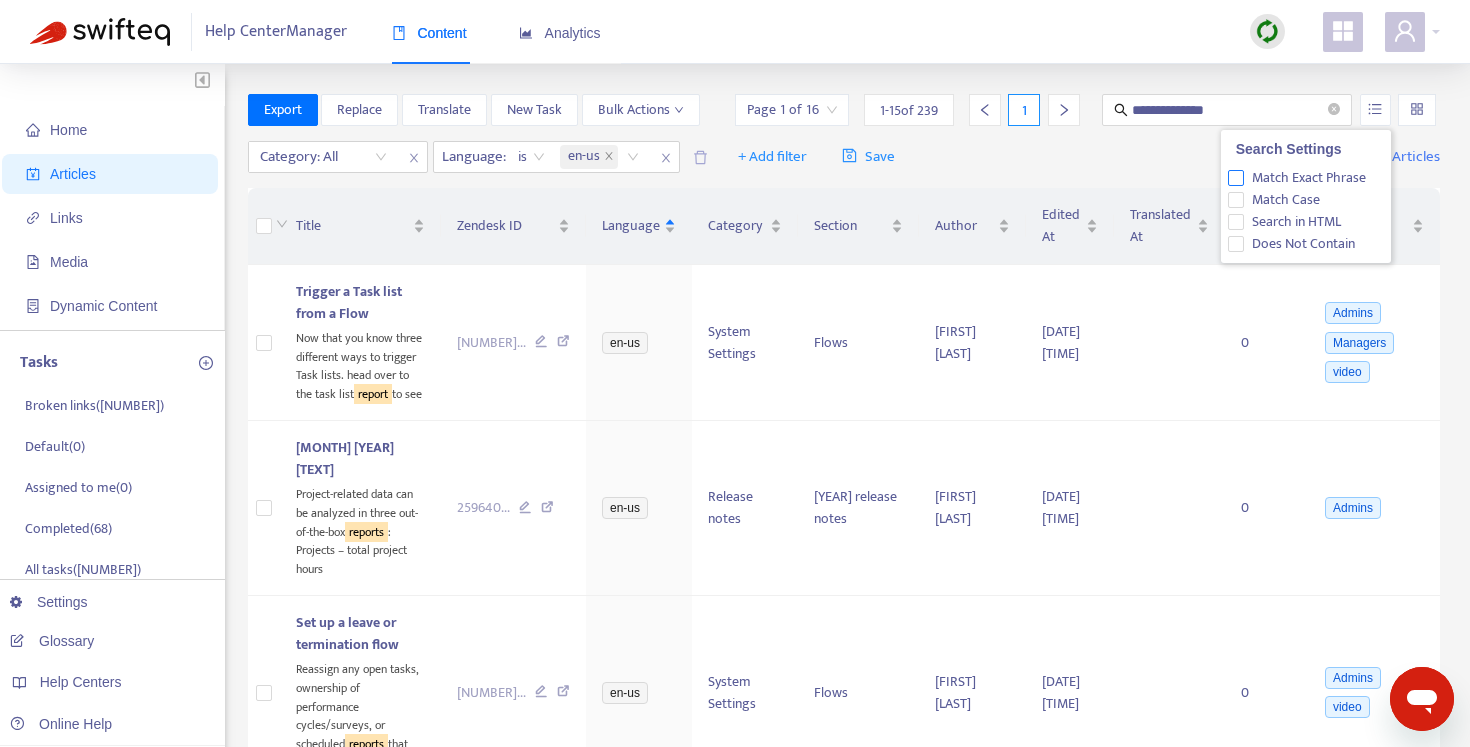 click on "Match Exact Phrase" at bounding box center (1309, 178) 